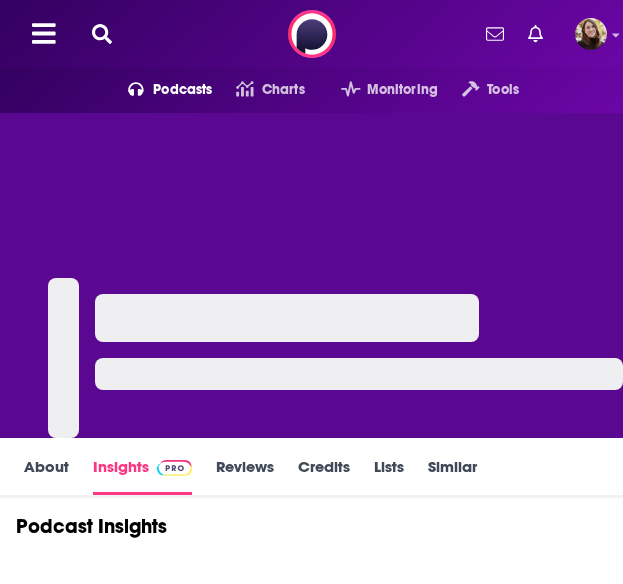scroll, scrollTop: 0, scrollLeft: 0, axis: both 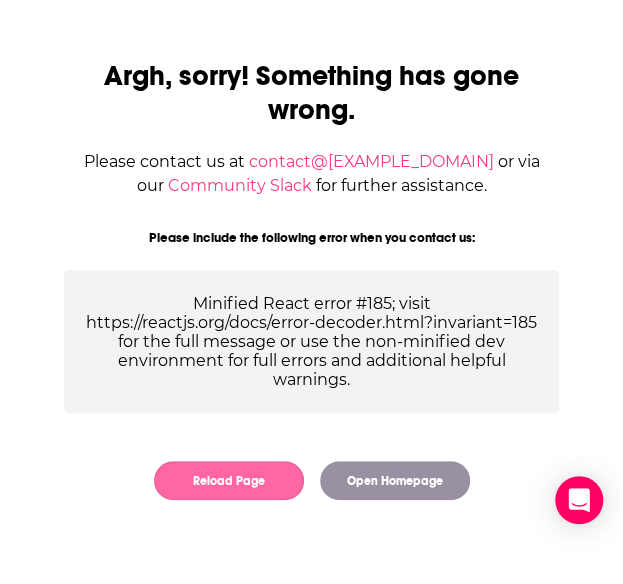 click on "Reload Page" at bounding box center (229, 480) 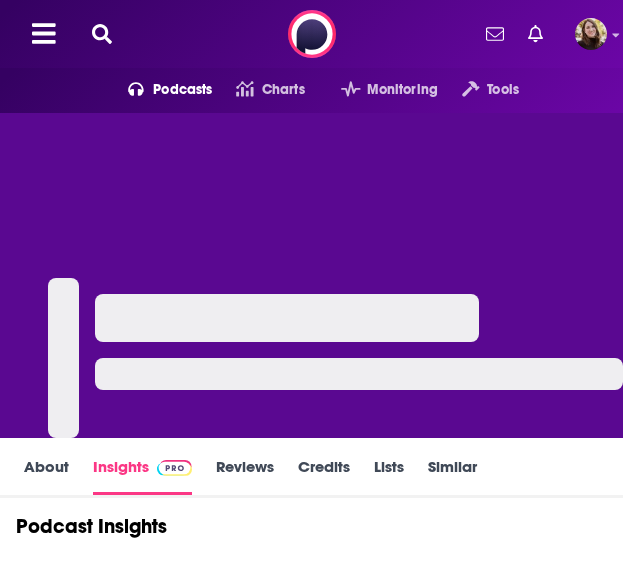 scroll, scrollTop: 0, scrollLeft: 0, axis: both 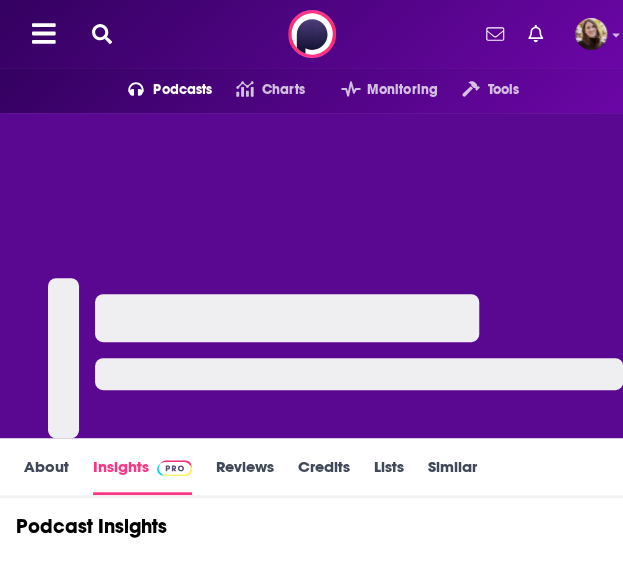 click on "Podcasts Charts Monitoring Tools For Business For Podcasters More" at bounding box center (311, 34) 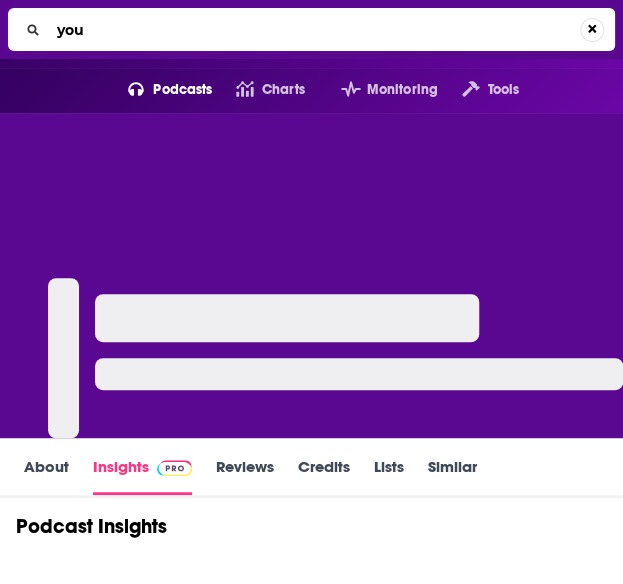 type on "your" 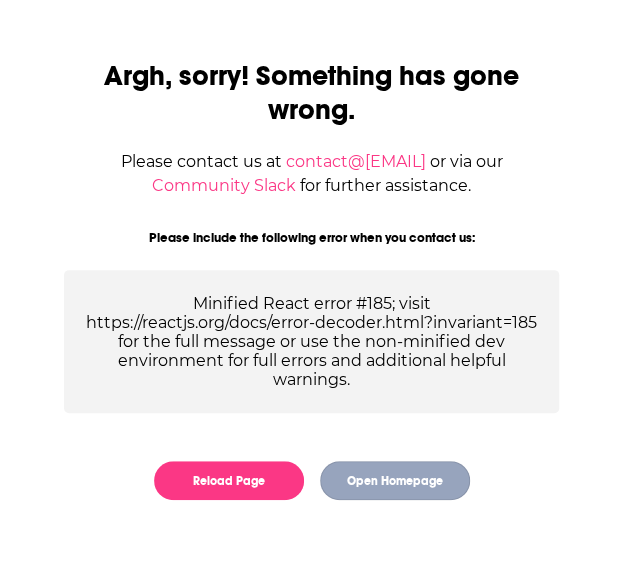 click on "Open Homepage" at bounding box center [395, 480] 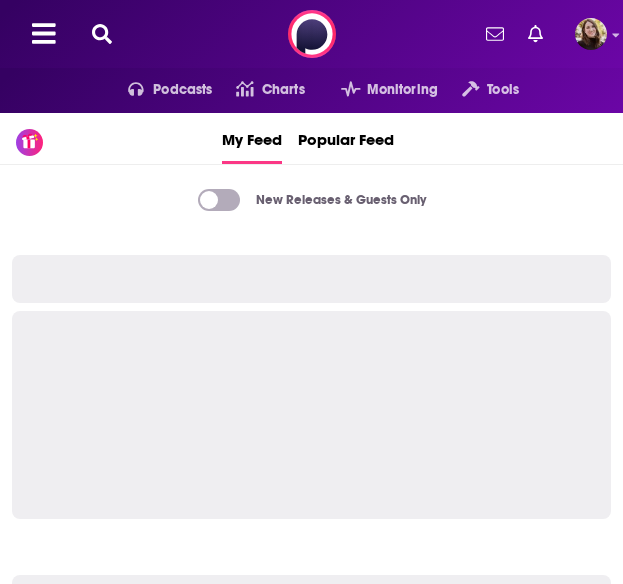 scroll, scrollTop: 0, scrollLeft: 0, axis: both 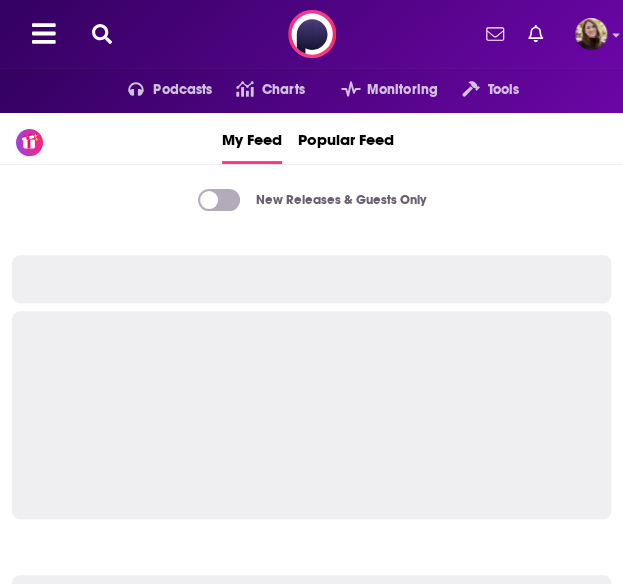 click at bounding box center [102, 34] 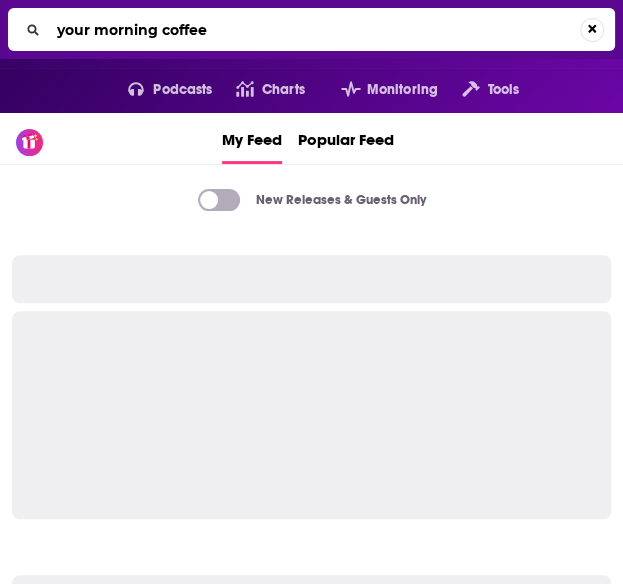 type on "your morning coffee" 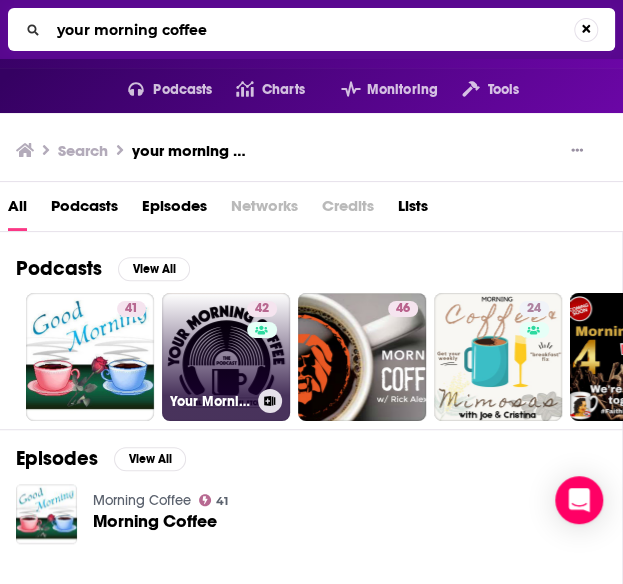 click on "42 Your Morning Coffee Podcast" at bounding box center [226, 357] 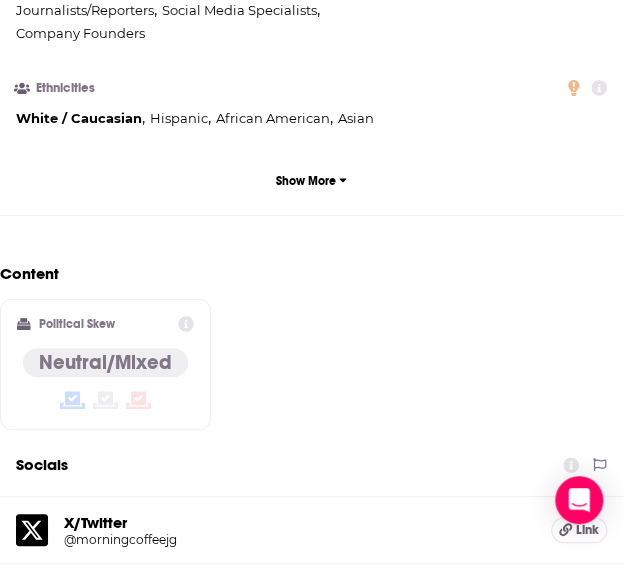 scroll, scrollTop: 1969, scrollLeft: 0, axis: vertical 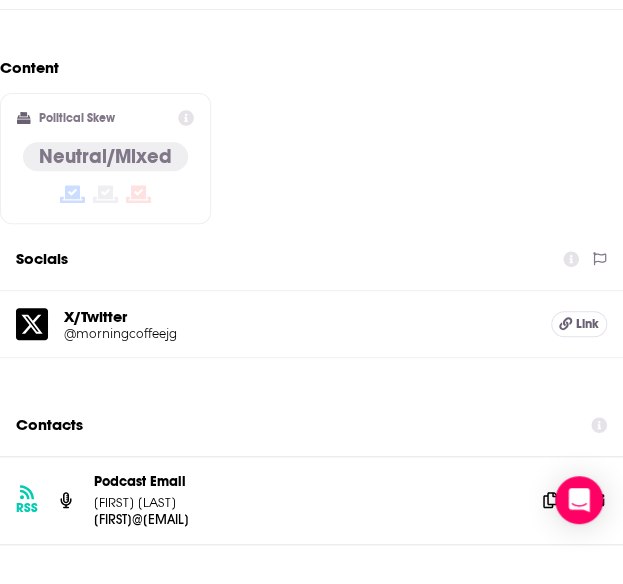 click on "Podcast Email Mike Etchart" at bounding box center [306, 492] 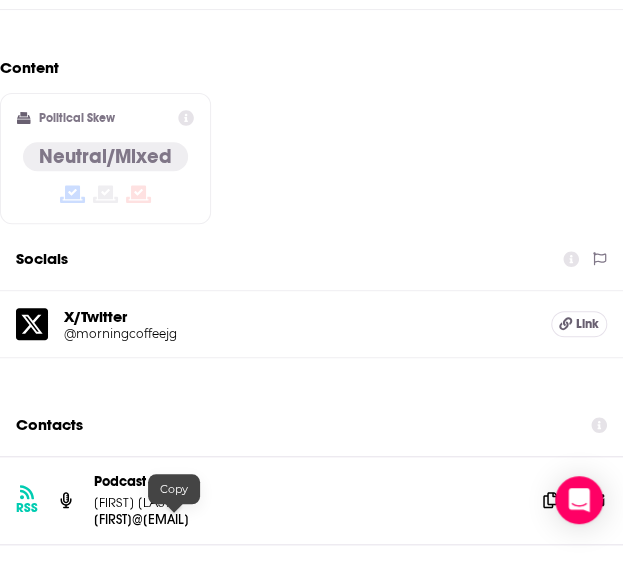 drag, startPoint x: 252, startPoint y: 520, endPoint x: 93, endPoint y: 519, distance: 159.00314 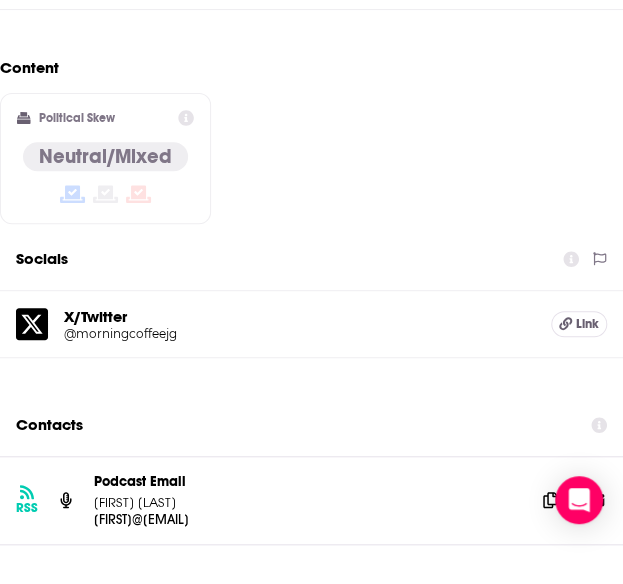 copy on "mikeetchart@gmail.com" 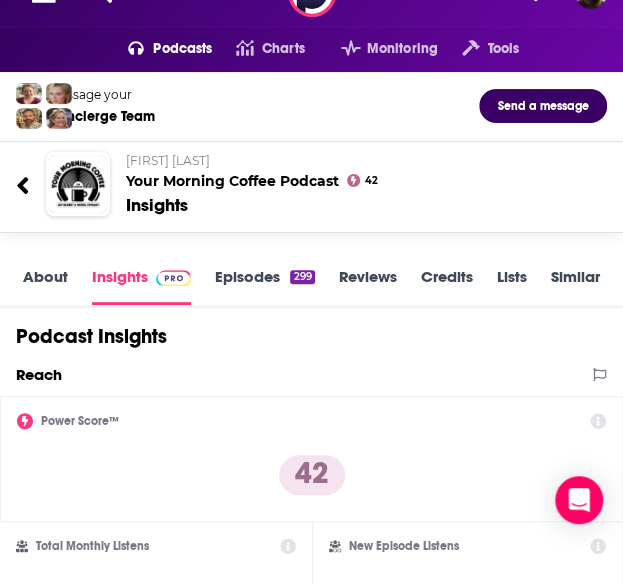 scroll, scrollTop: 35, scrollLeft: 0, axis: vertical 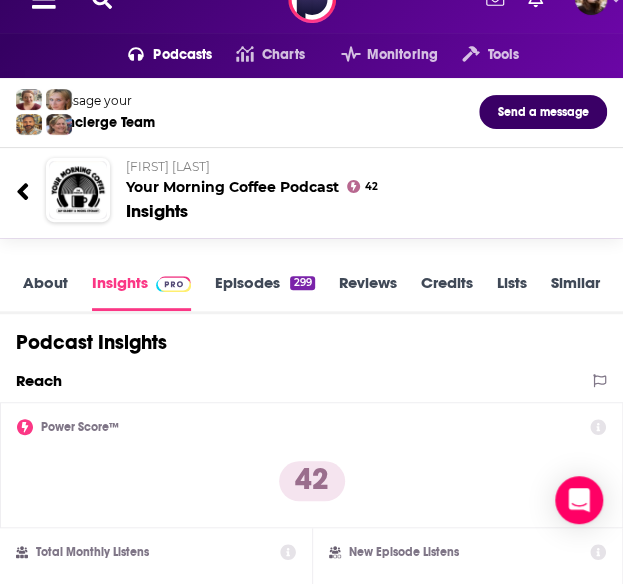 click on "Jay Gilbert & Mike Etchart" at bounding box center (168, 166) 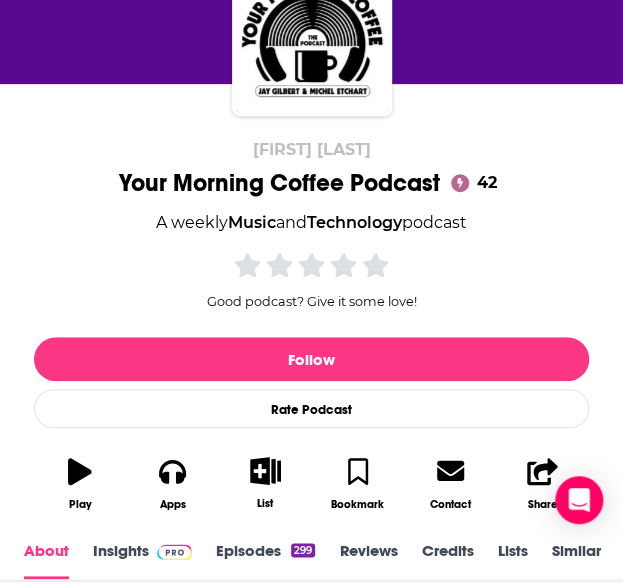 scroll, scrollTop: 182, scrollLeft: 0, axis: vertical 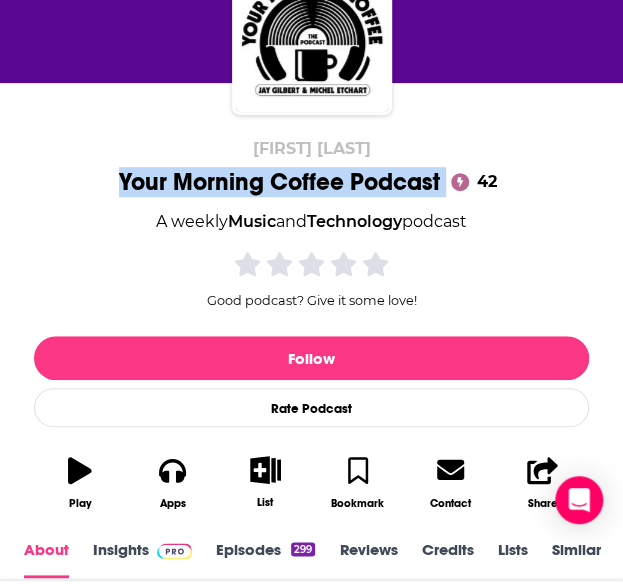 drag, startPoint x: 112, startPoint y: 187, endPoint x: 449, endPoint y: 184, distance: 337.01337 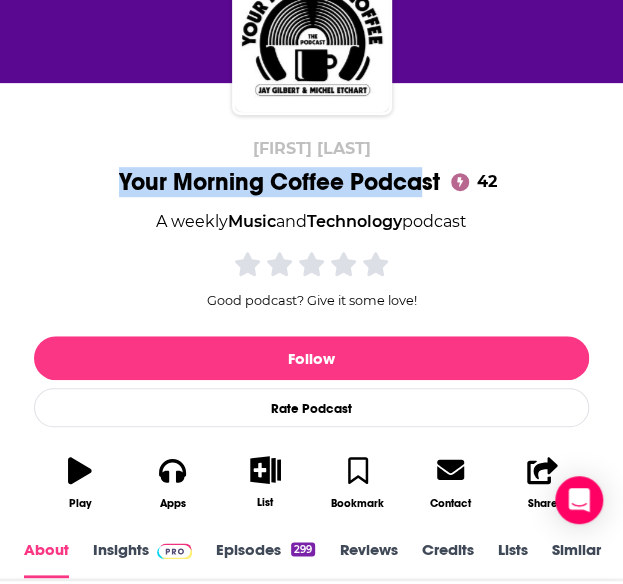 drag, startPoint x: 108, startPoint y: 175, endPoint x: 413, endPoint y: 195, distance: 305.65503 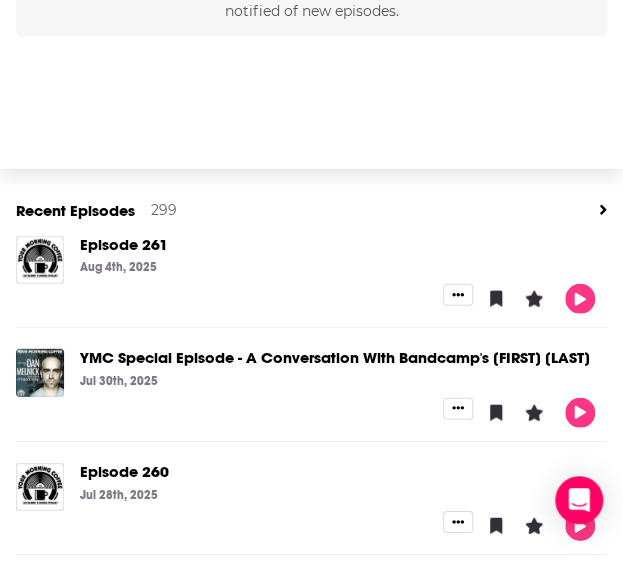 scroll, scrollTop: 1183, scrollLeft: 0, axis: vertical 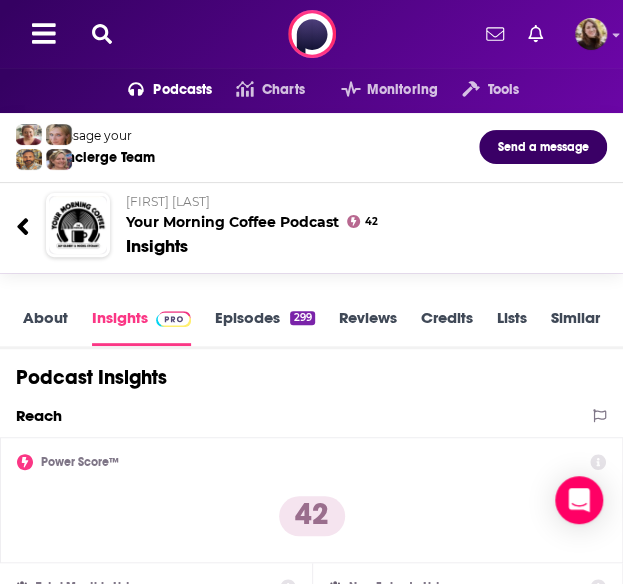 click at bounding box center (102, 34) 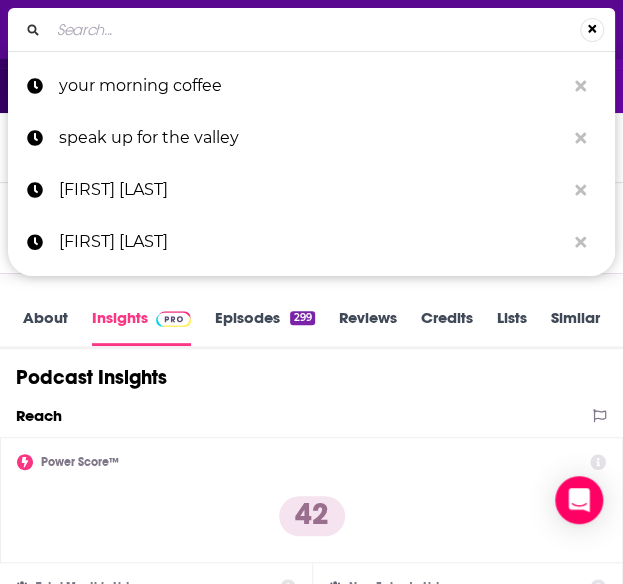 type on "Christian Music Industry Podcast" 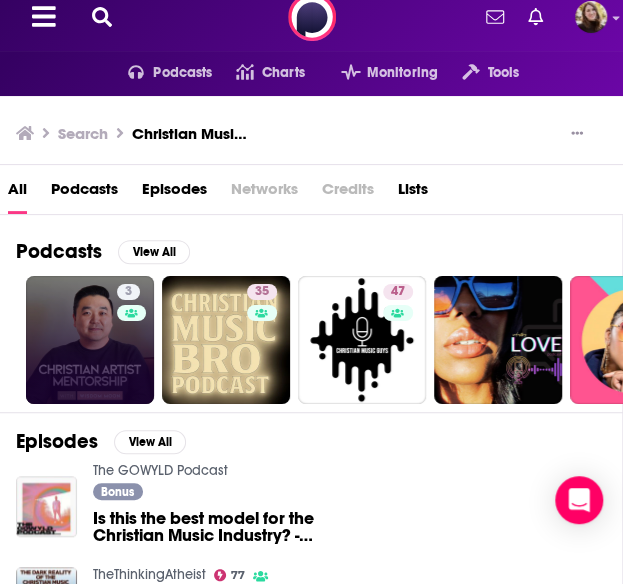 scroll, scrollTop: 18, scrollLeft: 0, axis: vertical 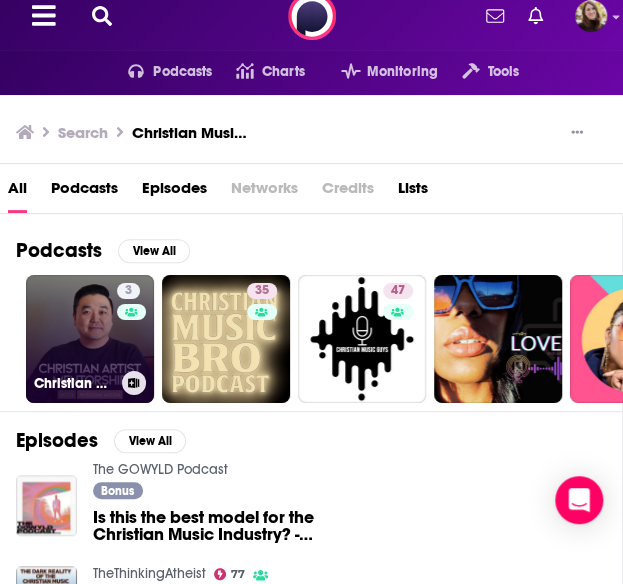 click on "3 Christian Artist Mentorship - formerly Christian Music Industry Podcast" at bounding box center (90, 339) 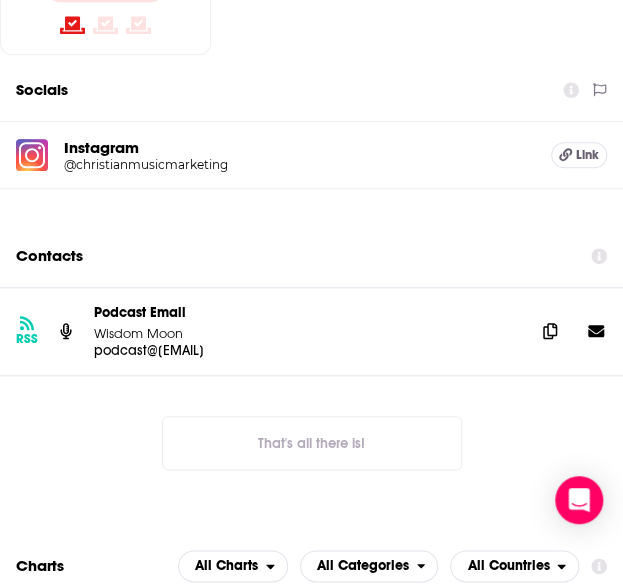 scroll, scrollTop: 2111, scrollLeft: 0, axis: vertical 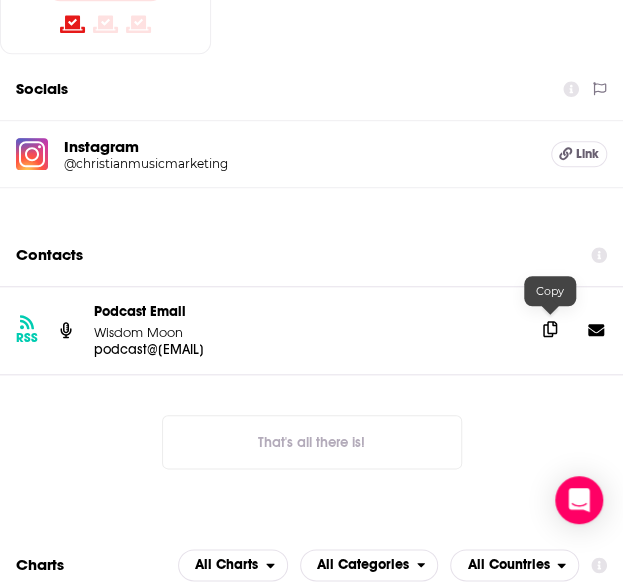 click at bounding box center [550, 329] 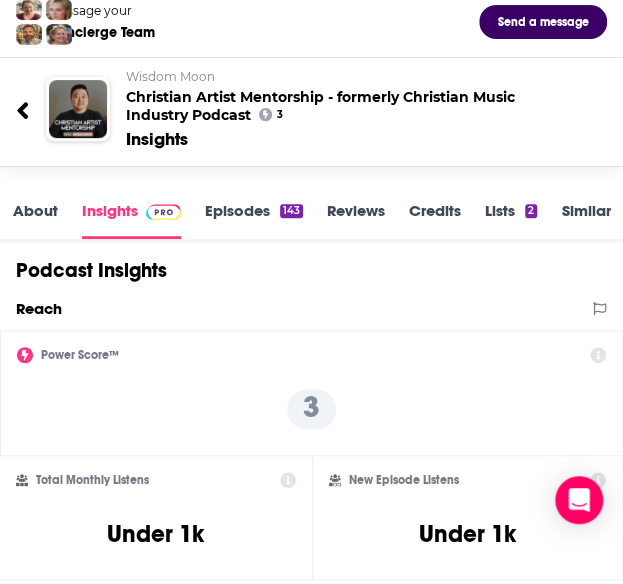 scroll, scrollTop: 0, scrollLeft: 0, axis: both 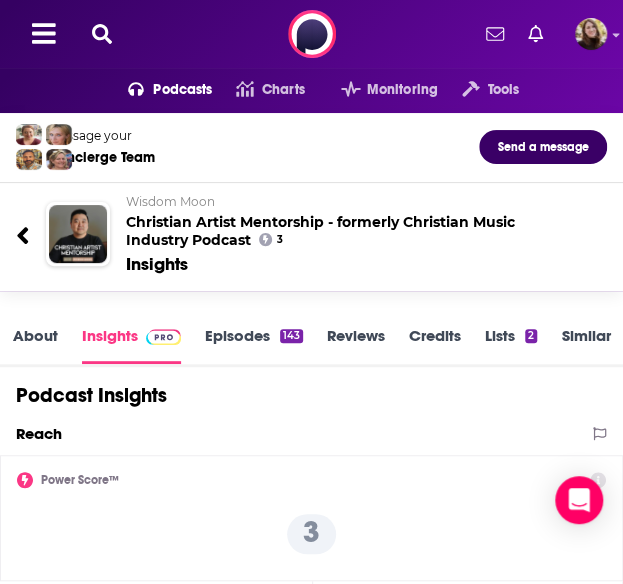 click 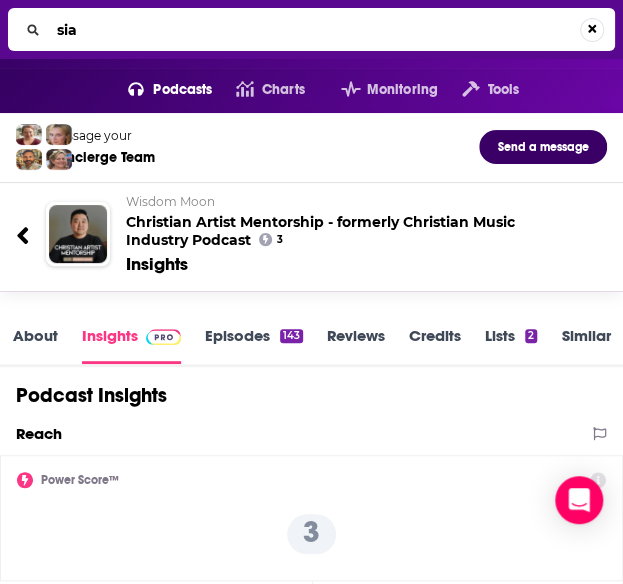 type on "siah" 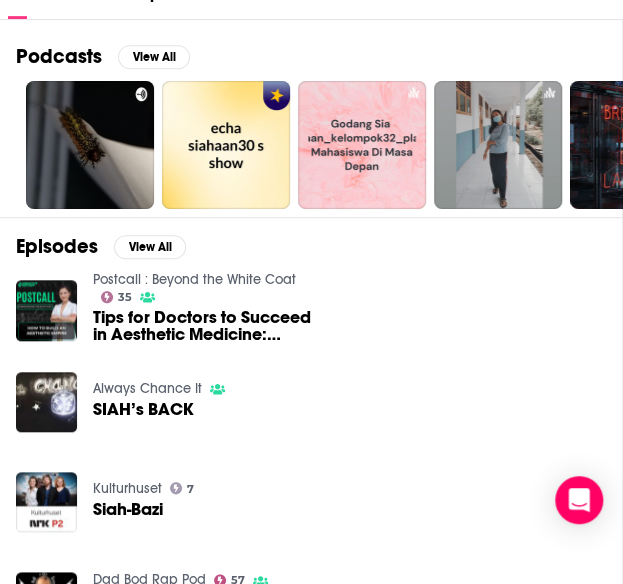 scroll, scrollTop: 0, scrollLeft: 0, axis: both 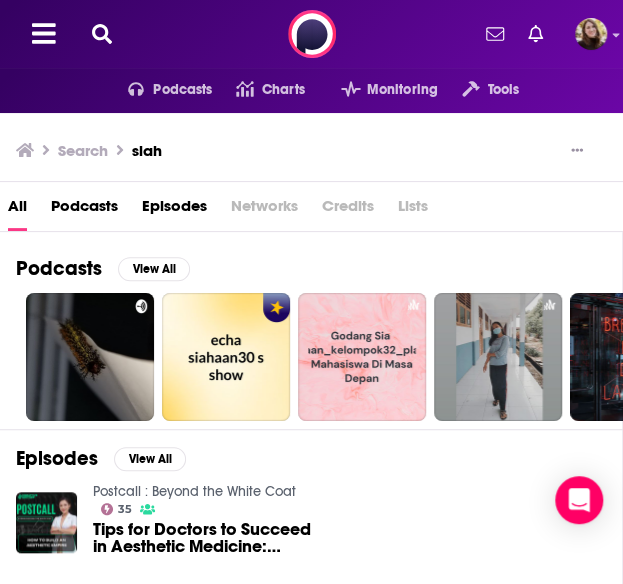 click on "Podcasts" at bounding box center (84, 210) 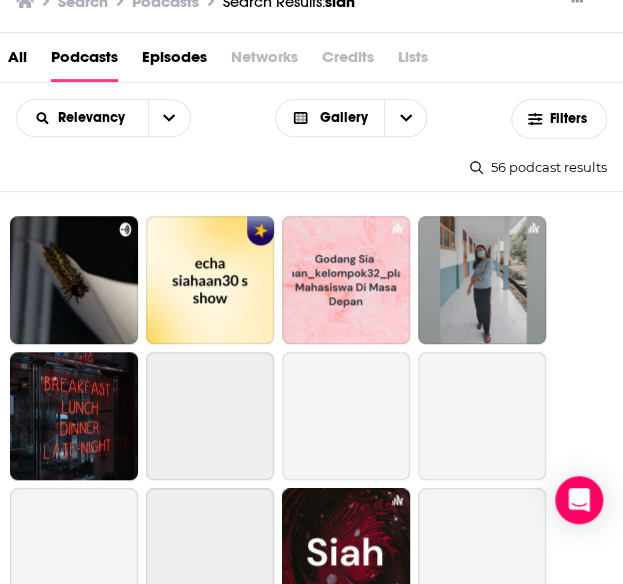 scroll, scrollTop: 271, scrollLeft: 0, axis: vertical 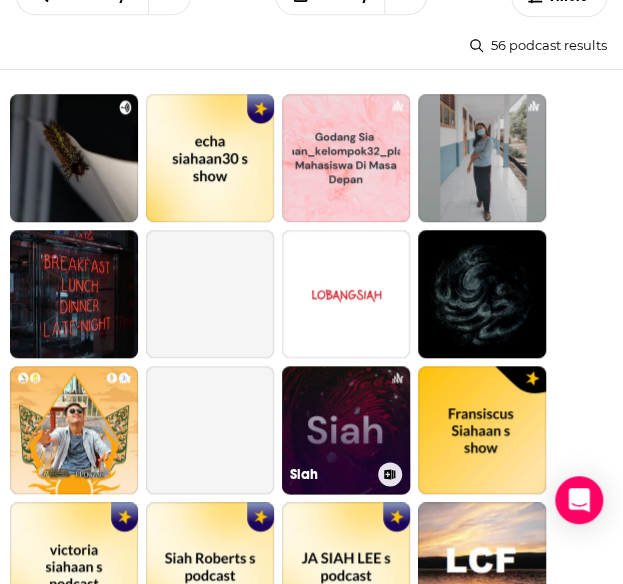 click on "Siah" at bounding box center (346, 430) 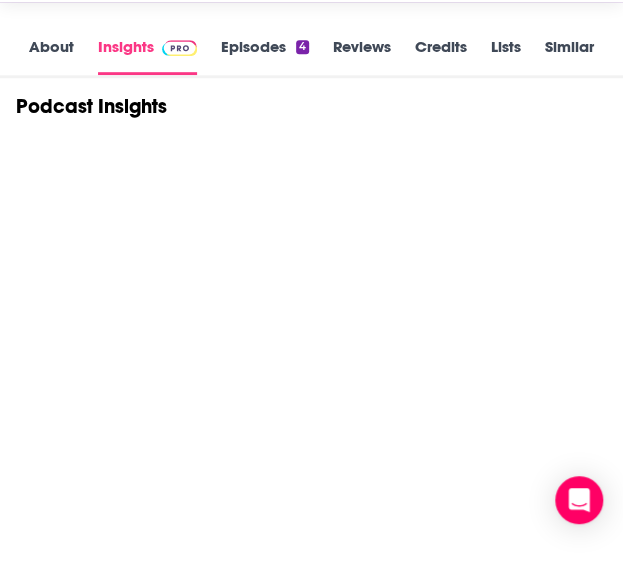 scroll, scrollTop: 0, scrollLeft: 0, axis: both 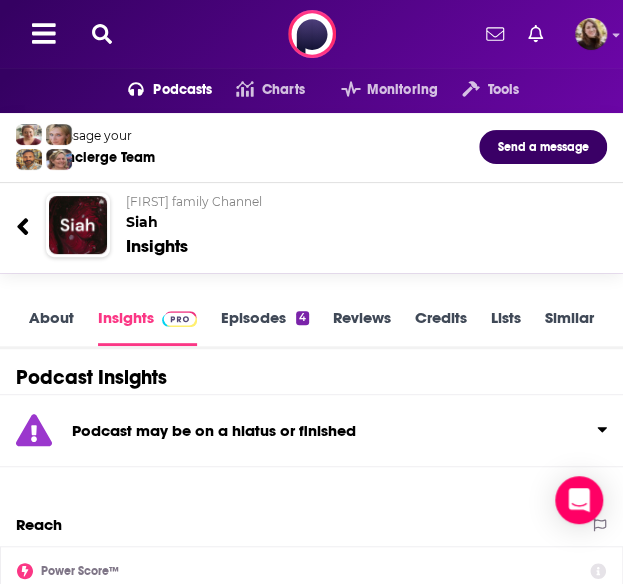 click on "About" at bounding box center [51, 327] 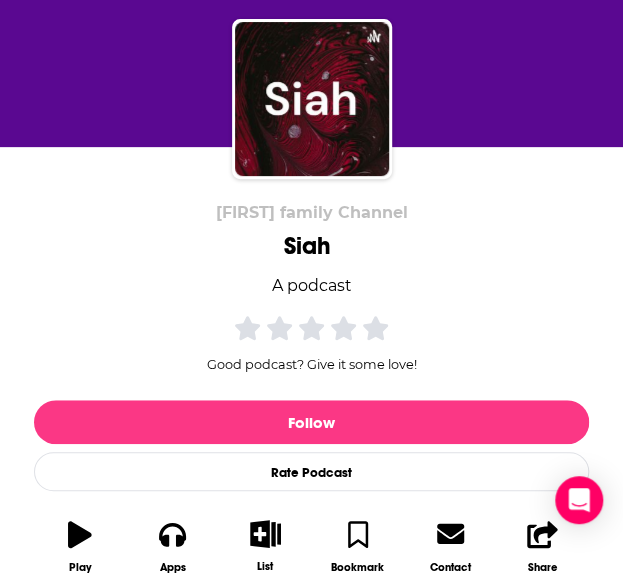 scroll, scrollTop: 0, scrollLeft: 0, axis: both 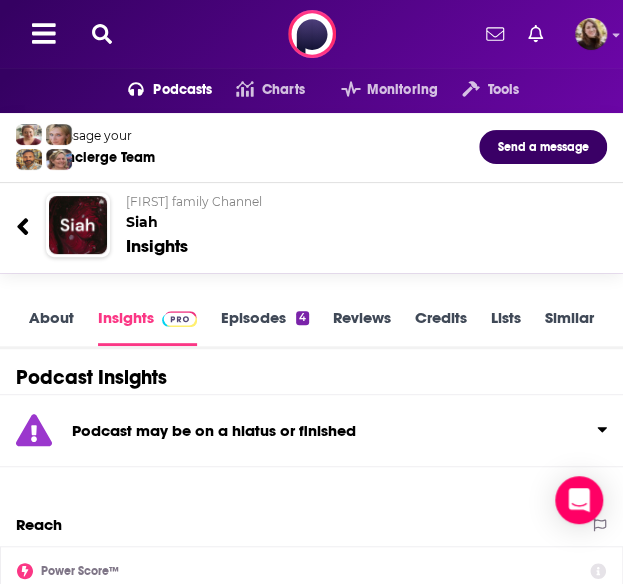 click 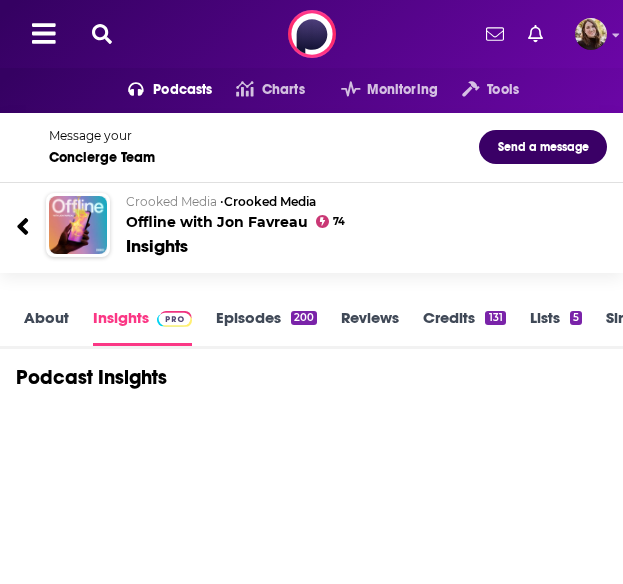 click 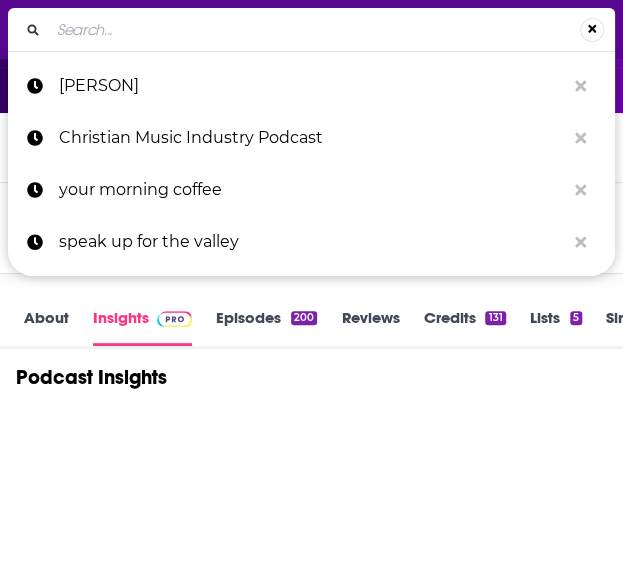 scroll, scrollTop: 0, scrollLeft: 0, axis: both 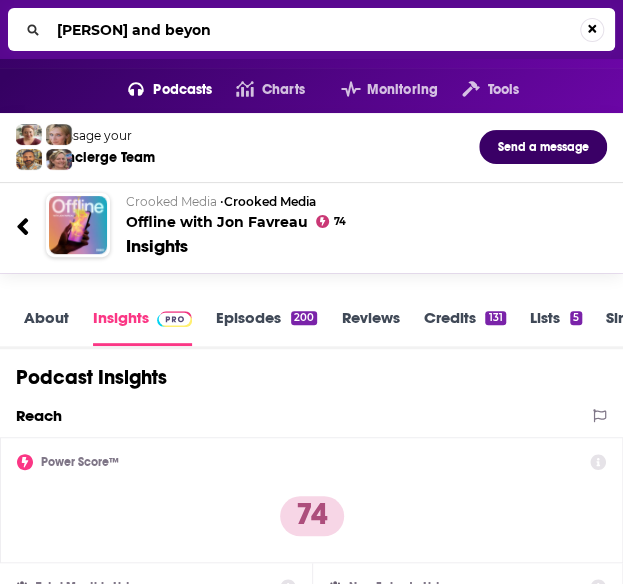 type on "musicians and beyond" 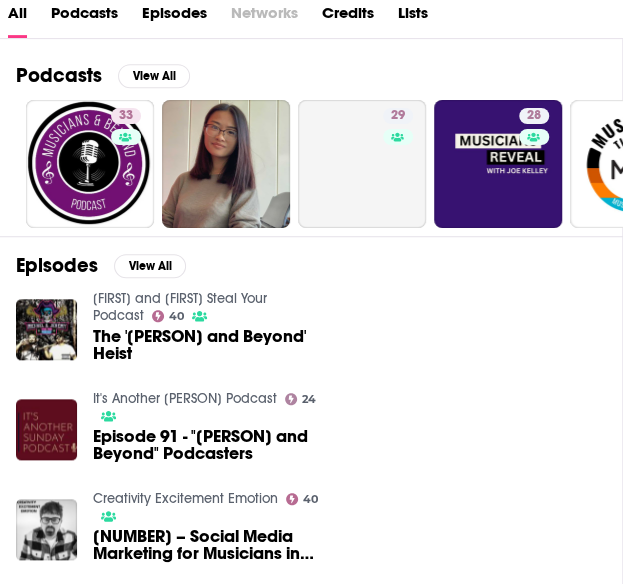 scroll, scrollTop: 200, scrollLeft: 0, axis: vertical 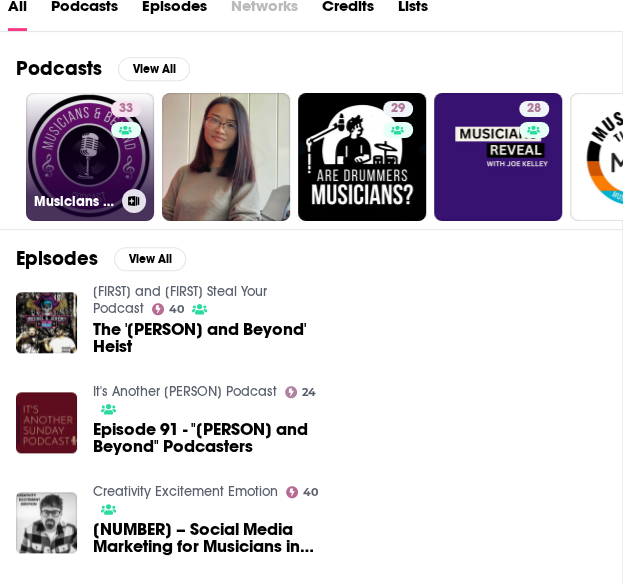 click on "Musicians And Beyond Podcast" at bounding box center (74, 201) 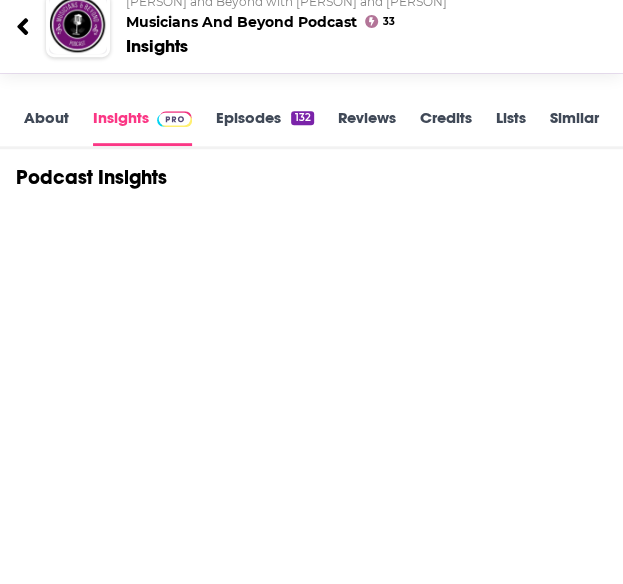 scroll, scrollTop: 0, scrollLeft: 0, axis: both 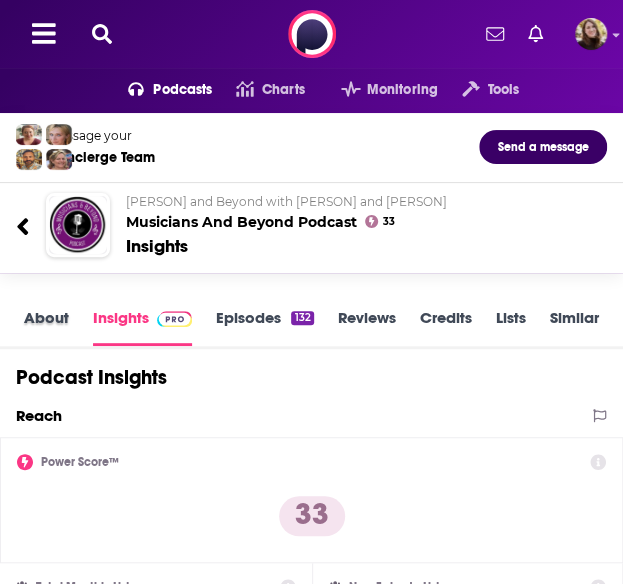 click on "About" at bounding box center (58, 328) 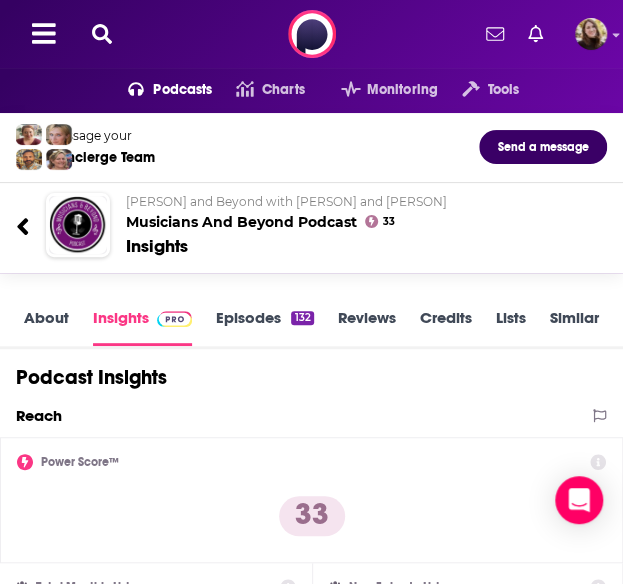 click on "About" at bounding box center (46, 327) 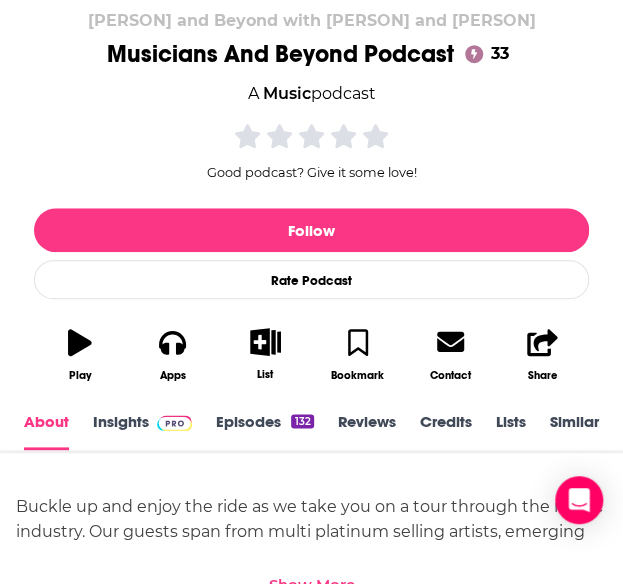 scroll, scrollTop: 364, scrollLeft: 0, axis: vertical 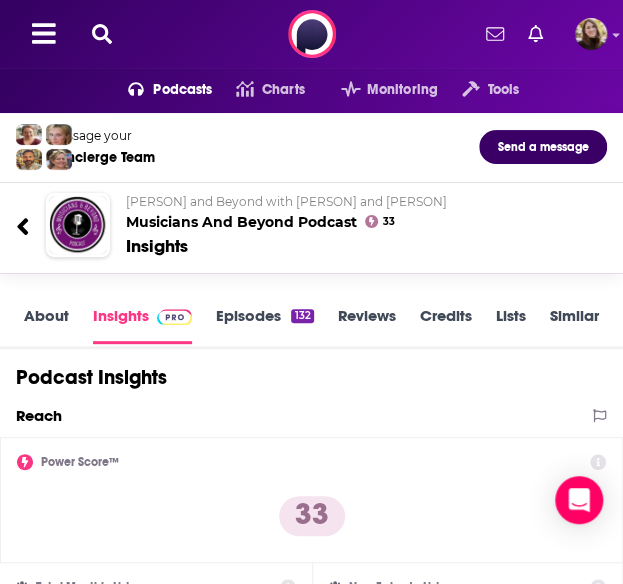 click 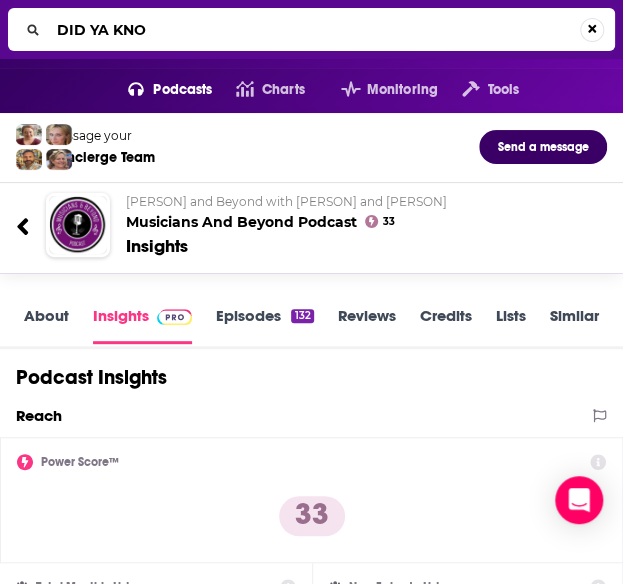 type on "DID YA KNOW" 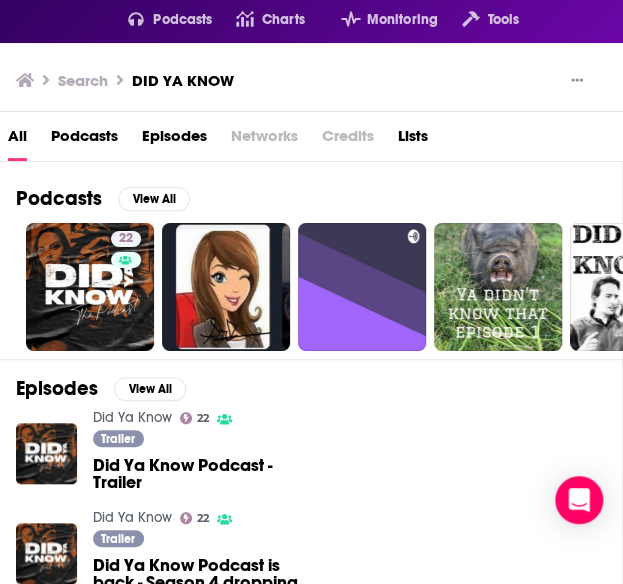scroll, scrollTop: 0, scrollLeft: 0, axis: both 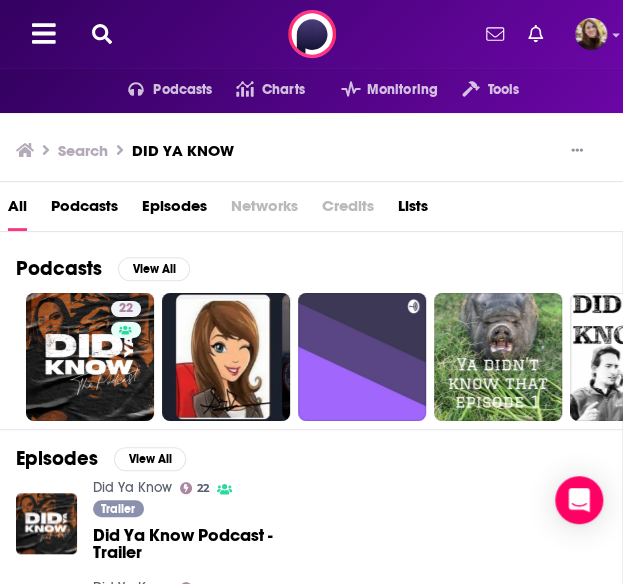 click 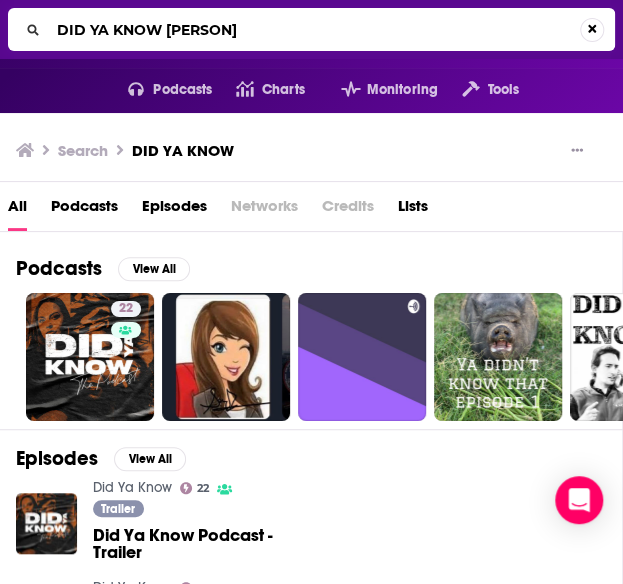 type on "DID YA KNOW MUSIC" 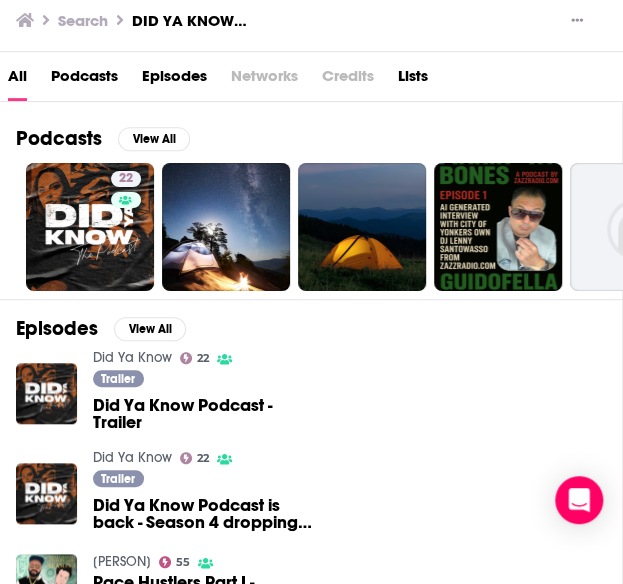 scroll, scrollTop: 0, scrollLeft: 0, axis: both 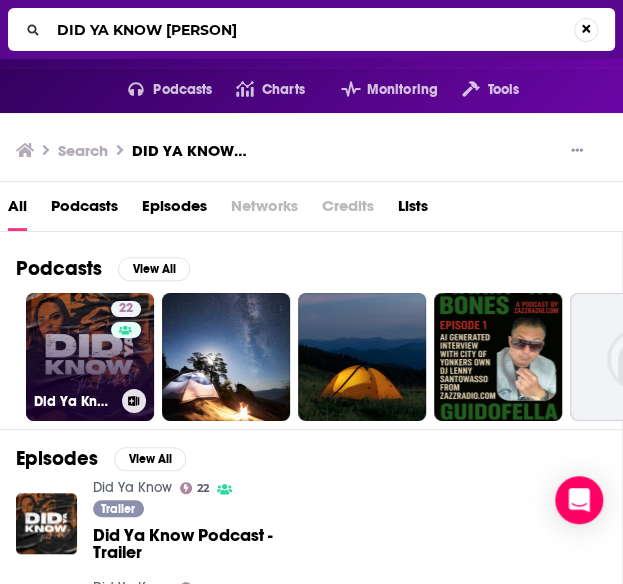 click on "22 Did Ya Know" at bounding box center (90, 357) 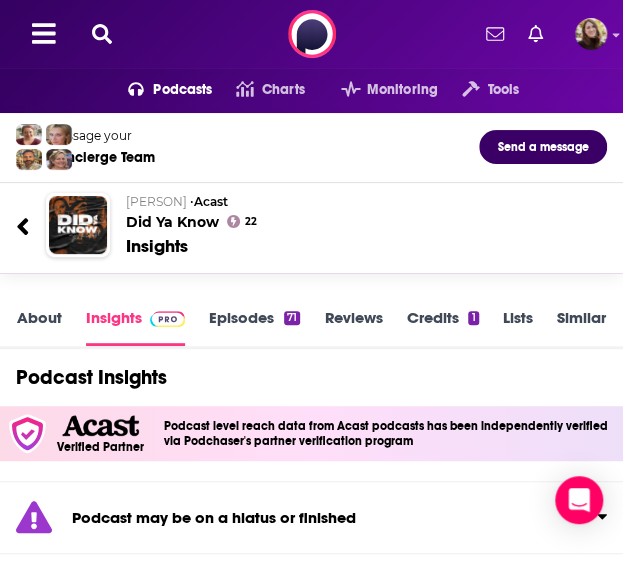 scroll, scrollTop: 2, scrollLeft: 0, axis: vertical 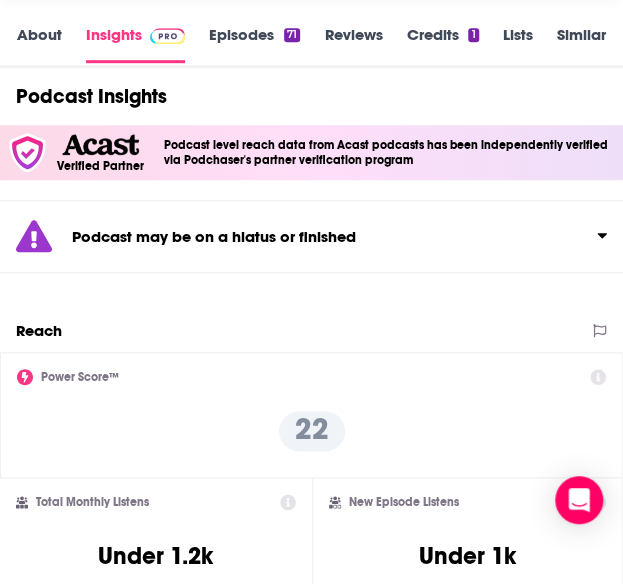 click on "About" at bounding box center [39, 44] 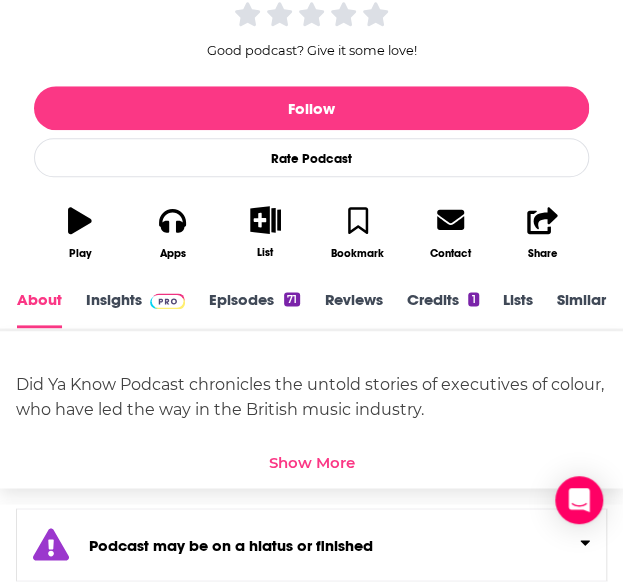 scroll, scrollTop: 443, scrollLeft: 0, axis: vertical 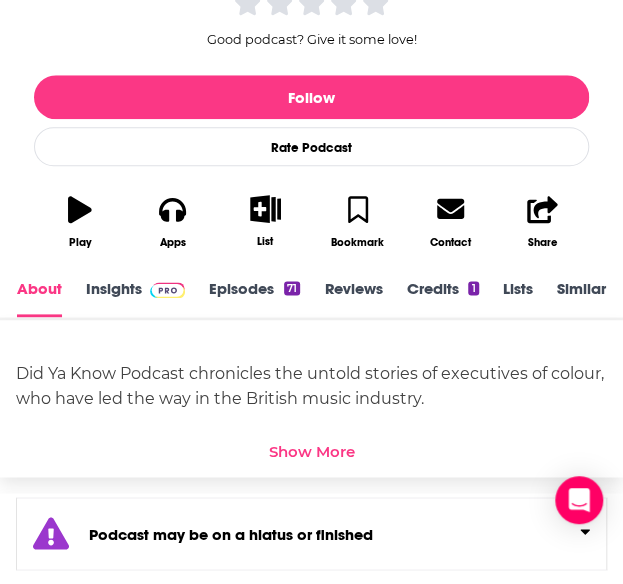 click on "Insights" at bounding box center (135, 298) 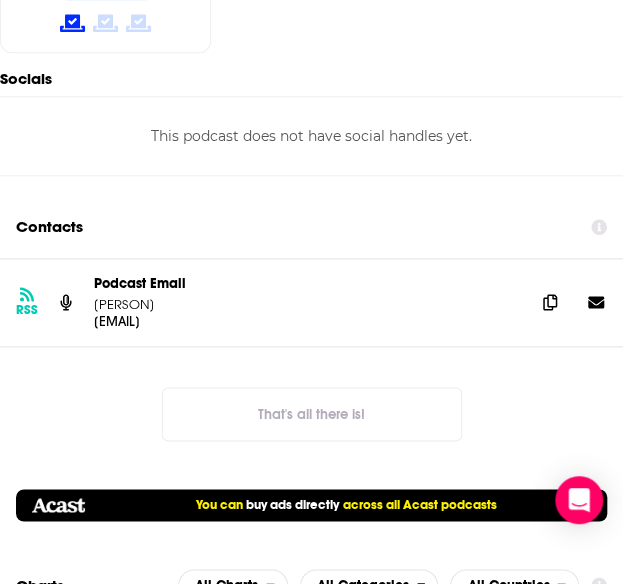 scroll, scrollTop: 2285, scrollLeft: 0, axis: vertical 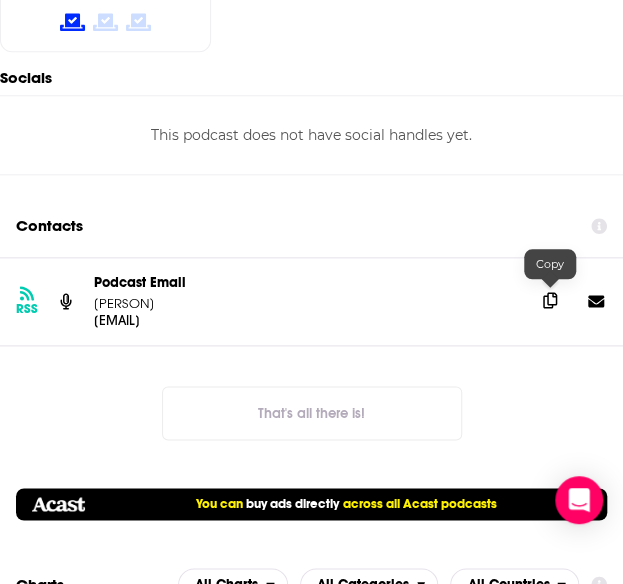 click at bounding box center [550, 300] 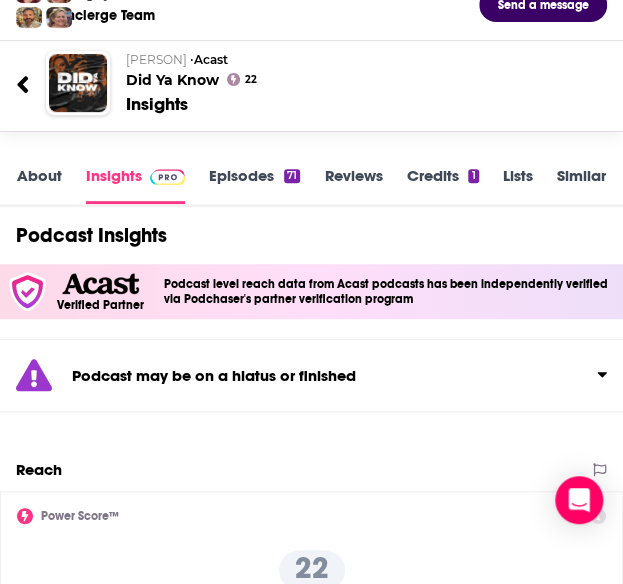 scroll, scrollTop: 0, scrollLeft: 0, axis: both 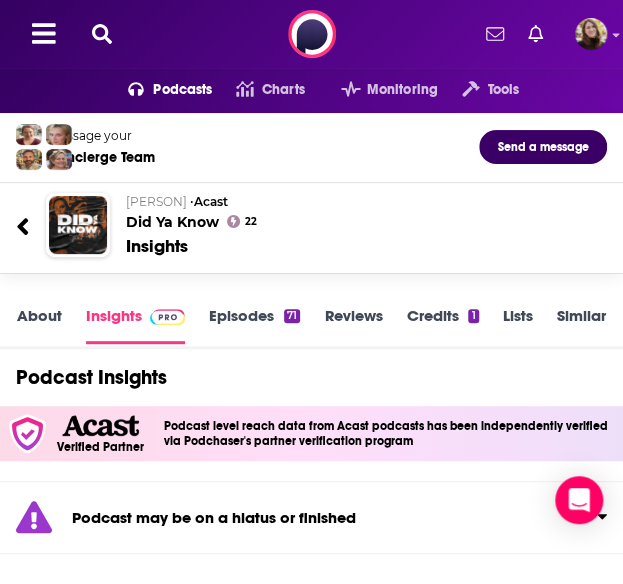 click at bounding box center [102, 34] 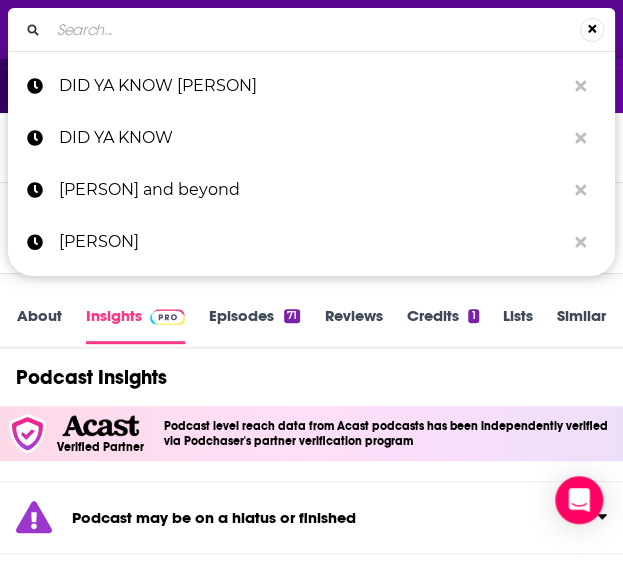 type on "The N'Courage & N'Spire Podcast" 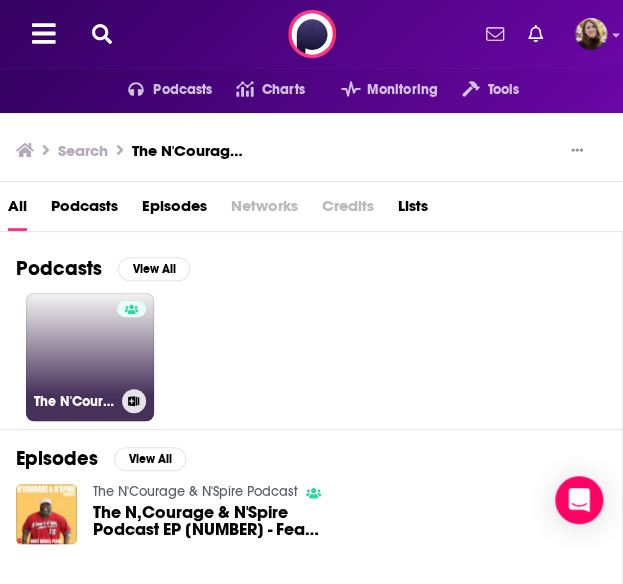 click on "The N'Courage & N'Spire Podcast" at bounding box center [74, 401] 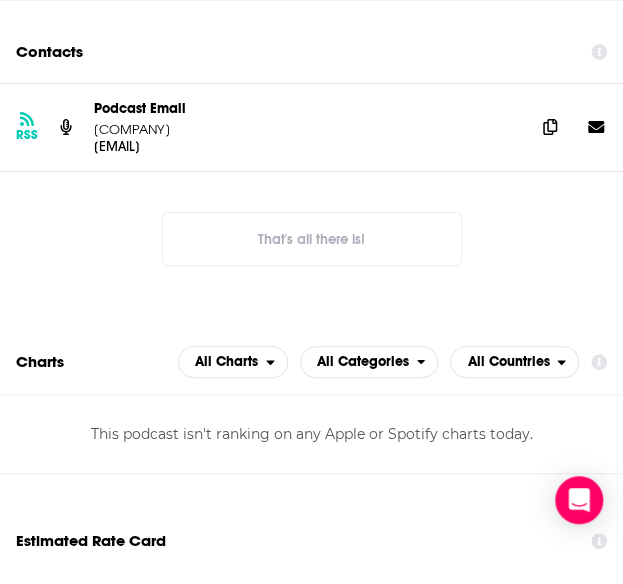 scroll, scrollTop: 1848, scrollLeft: 0, axis: vertical 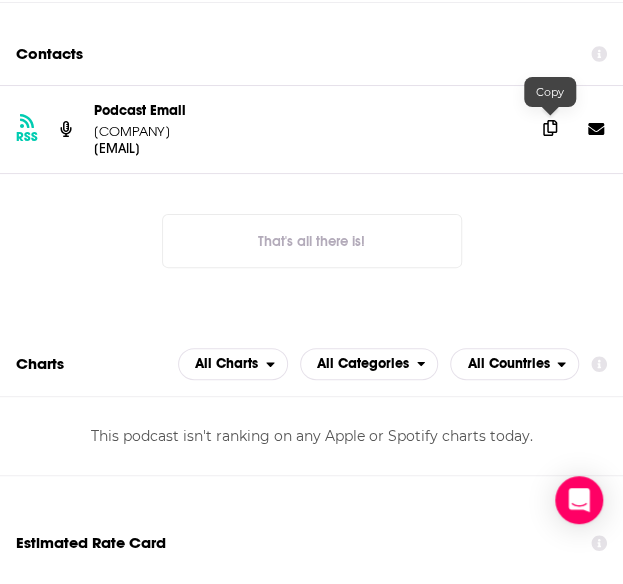click at bounding box center (550, 128) 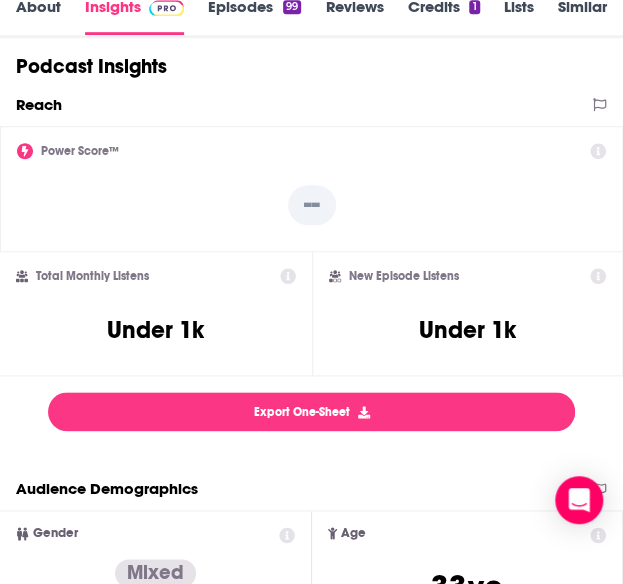 scroll, scrollTop: 318, scrollLeft: 0, axis: vertical 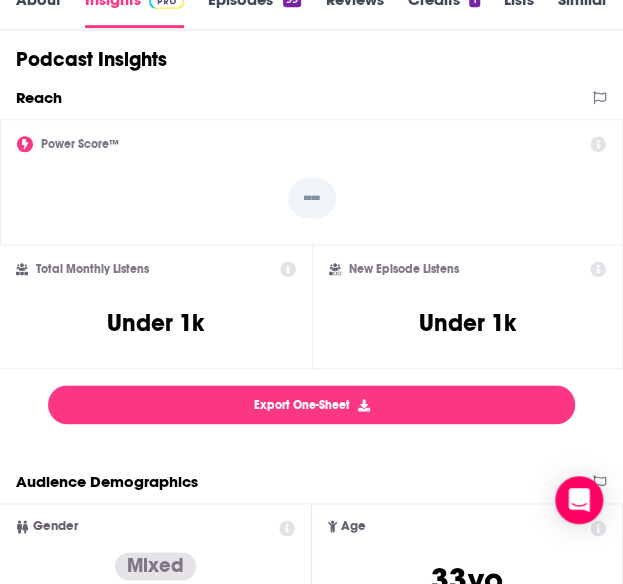 click on "About" at bounding box center (38, 9) 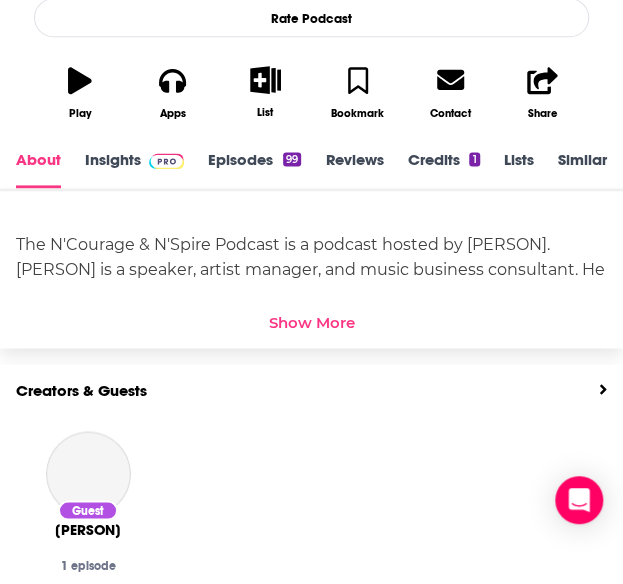 scroll, scrollTop: 671, scrollLeft: 0, axis: vertical 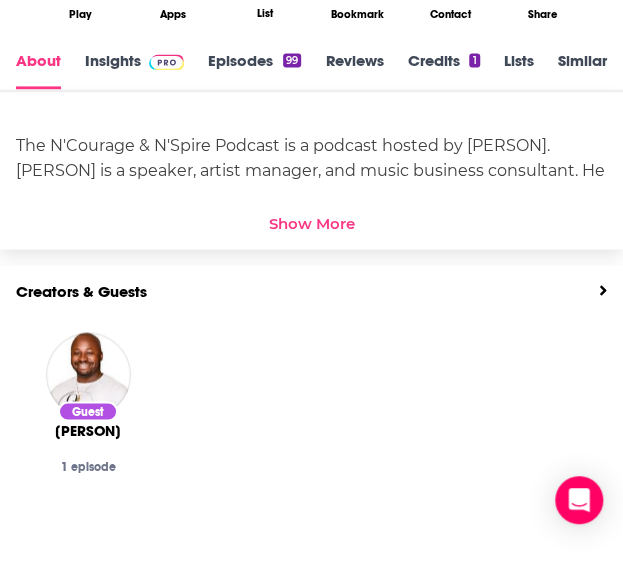 click on "Show More" at bounding box center (311, 218) 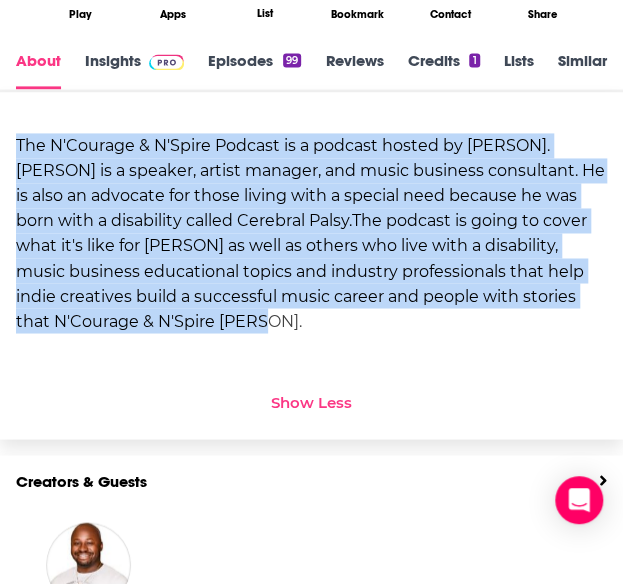 drag, startPoint x: 223, startPoint y: 334, endPoint x: 6, endPoint y: 143, distance: 289.08478 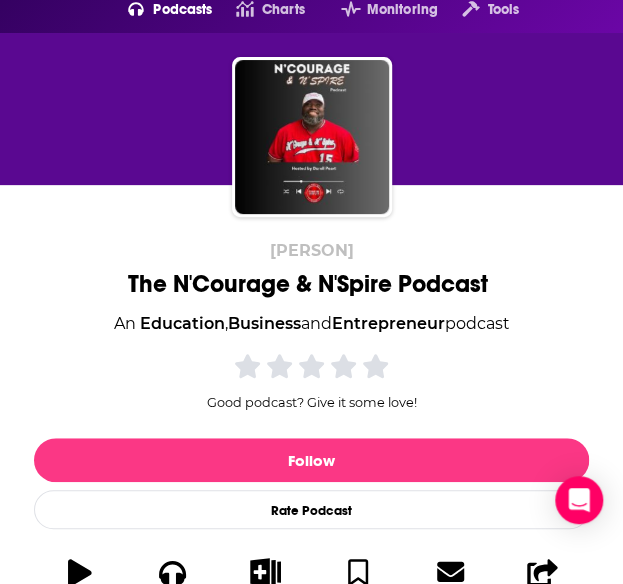 scroll, scrollTop: 0, scrollLeft: 0, axis: both 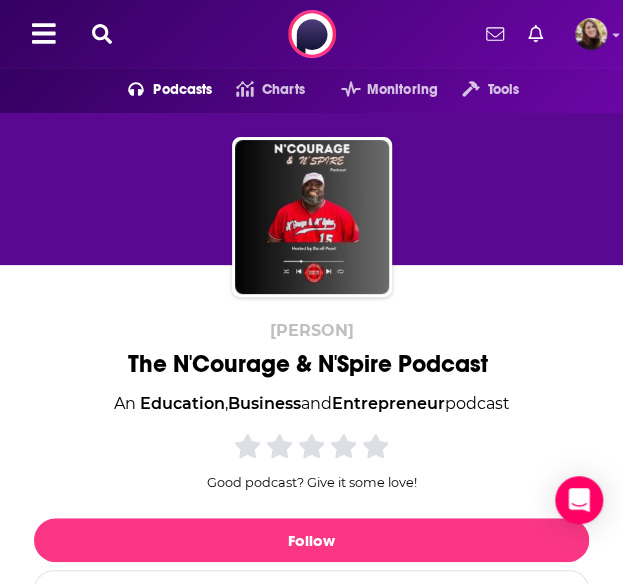 click 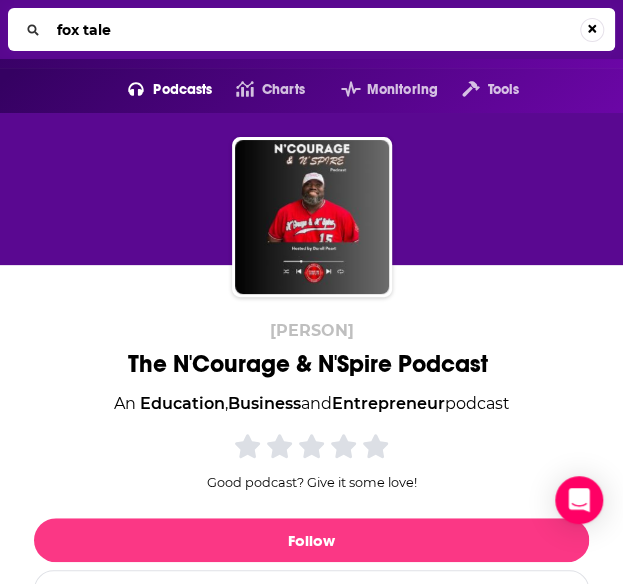 type on "fox tales" 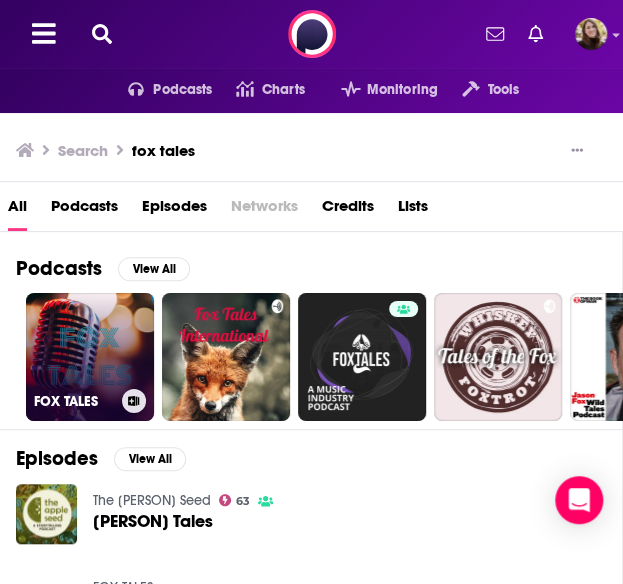 click on "FOX TALES" at bounding box center [90, 357] 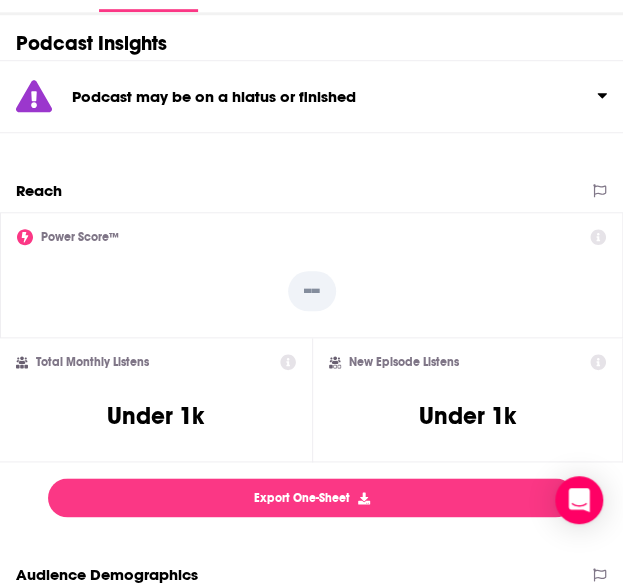 scroll, scrollTop: 0, scrollLeft: 0, axis: both 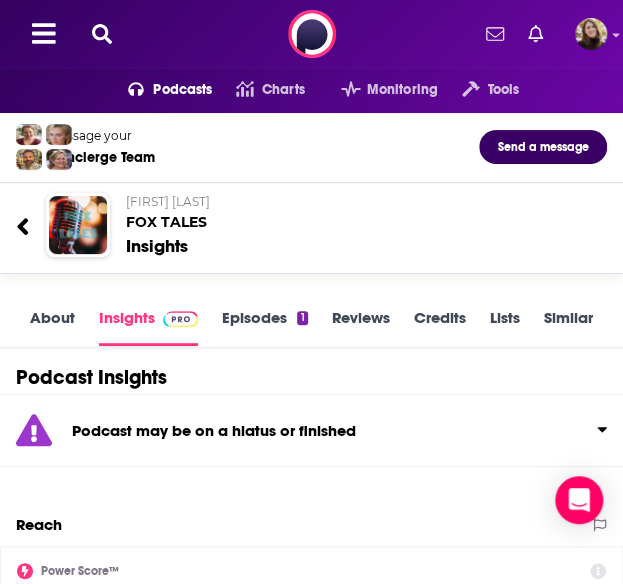 click on "About" at bounding box center [52, 327] 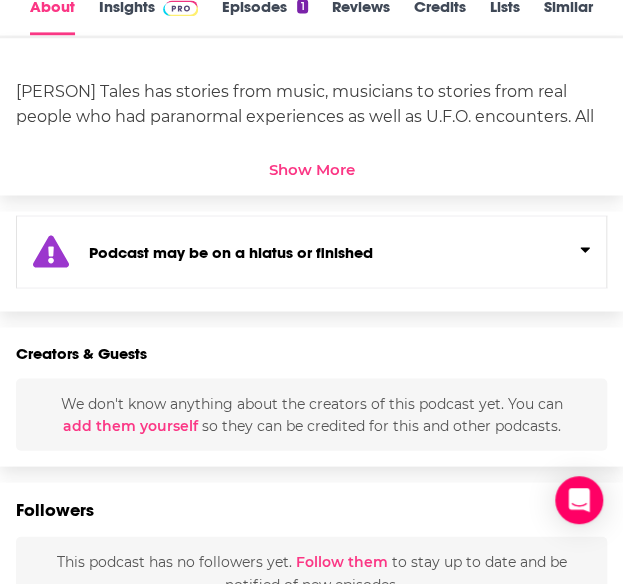 scroll, scrollTop: 716, scrollLeft: 0, axis: vertical 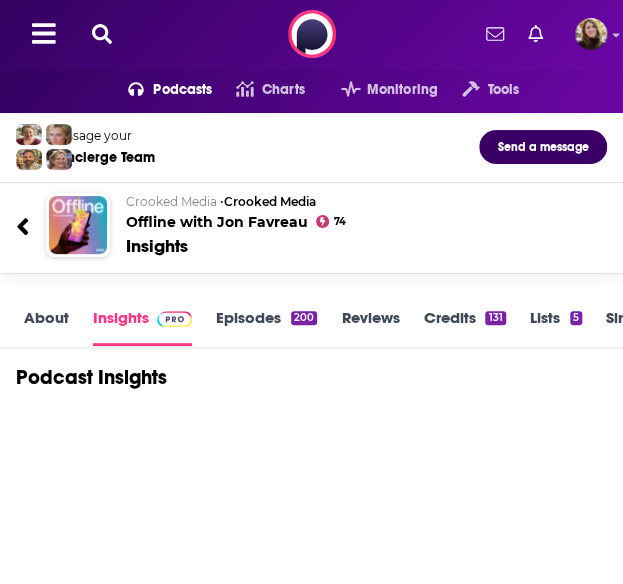 click 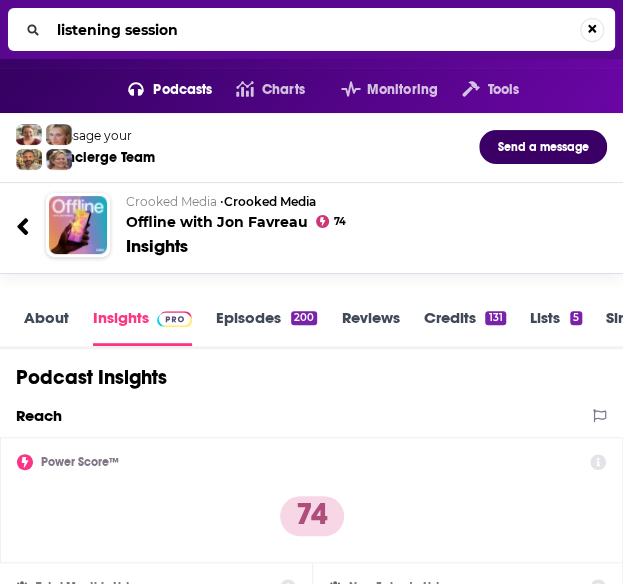type on "listening sessions" 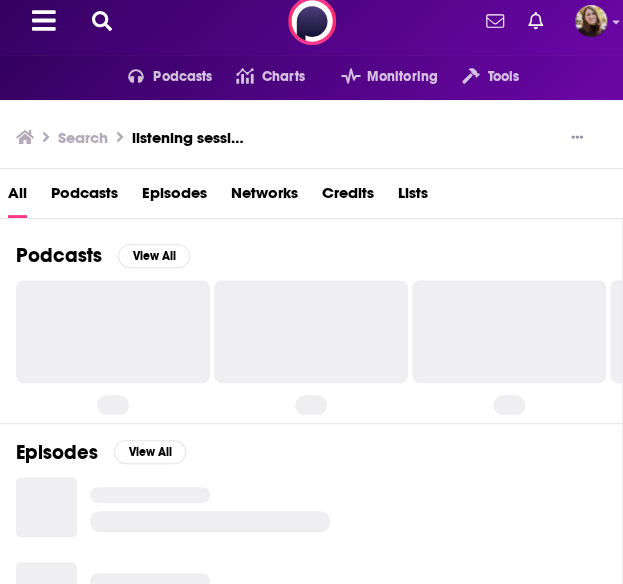 scroll, scrollTop: 14, scrollLeft: 0, axis: vertical 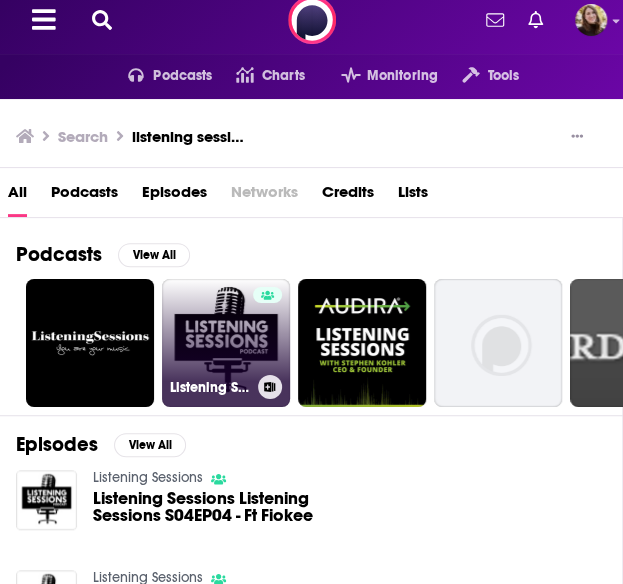 click on "Listening Sessions" at bounding box center (226, 343) 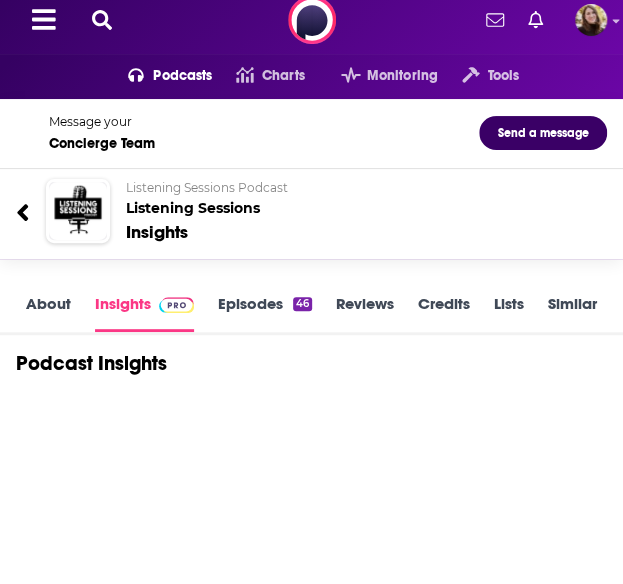 scroll, scrollTop: 0, scrollLeft: 0, axis: both 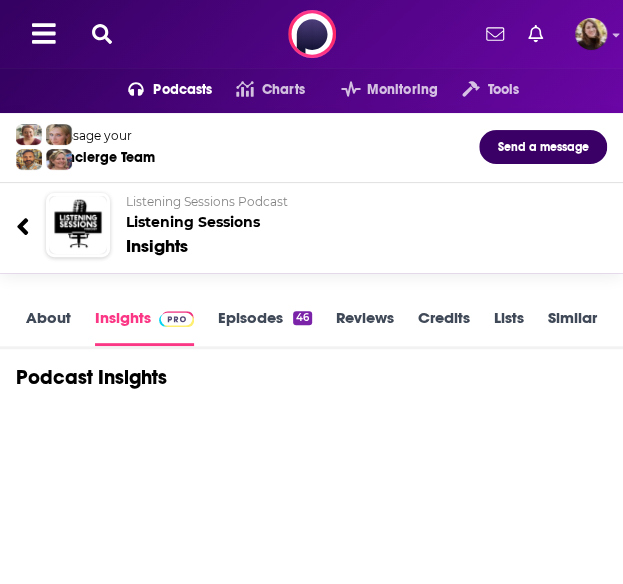 click on "About" at bounding box center (48, 327) 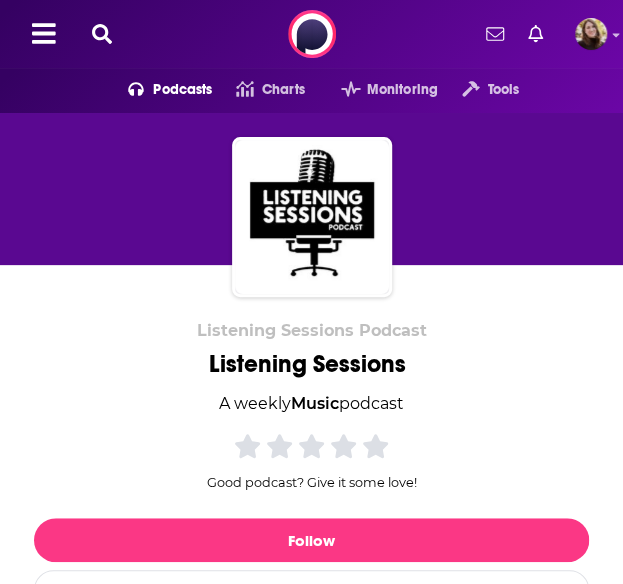 click on "Listening Sessions Podcast   Listening Sessions A   weekly  Music  podcast Good podcast? Give it some love! Follow Rate Podcast Play Apps List Bookmark Contact Share" at bounding box center (311, 513) 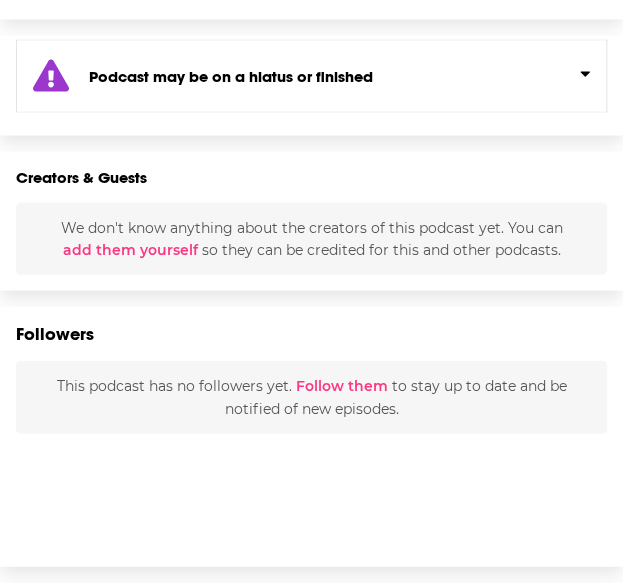scroll, scrollTop: 878, scrollLeft: 0, axis: vertical 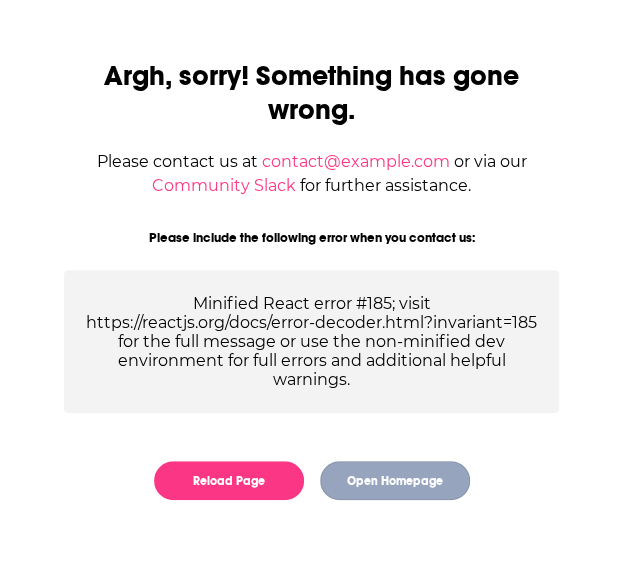 click on "Open Homepage" at bounding box center (395, 480) 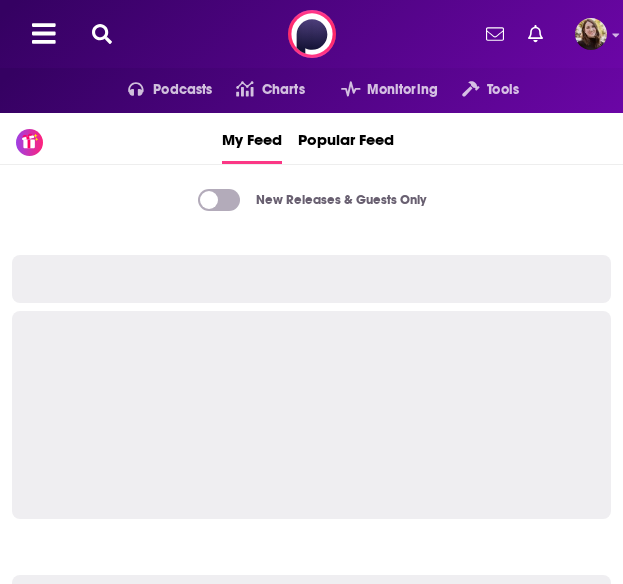 scroll, scrollTop: 0, scrollLeft: 0, axis: both 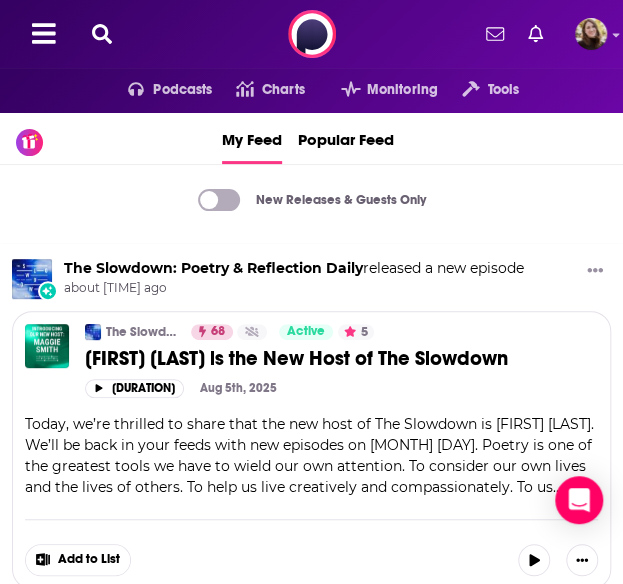 click 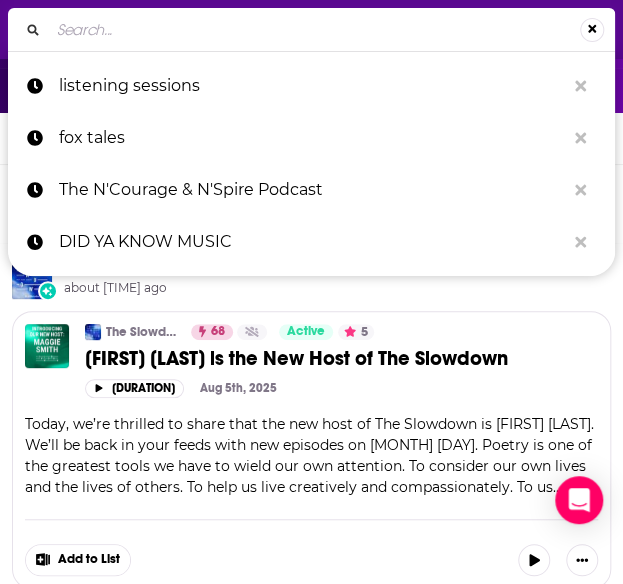 click at bounding box center [314, 30] 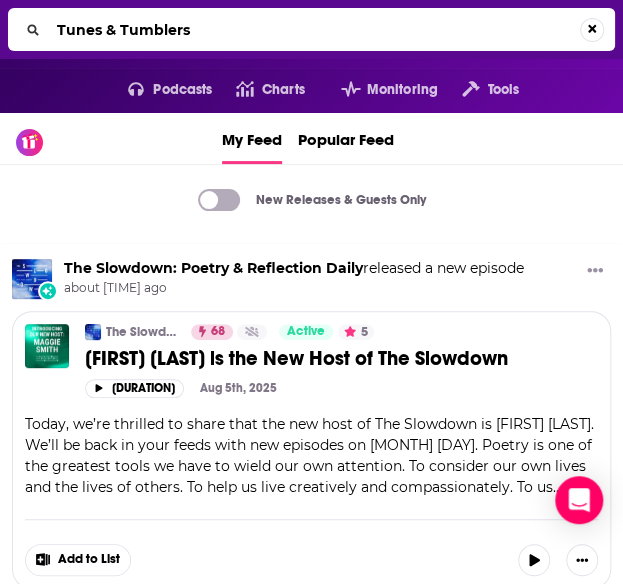 type on "Tunes & Tumblers" 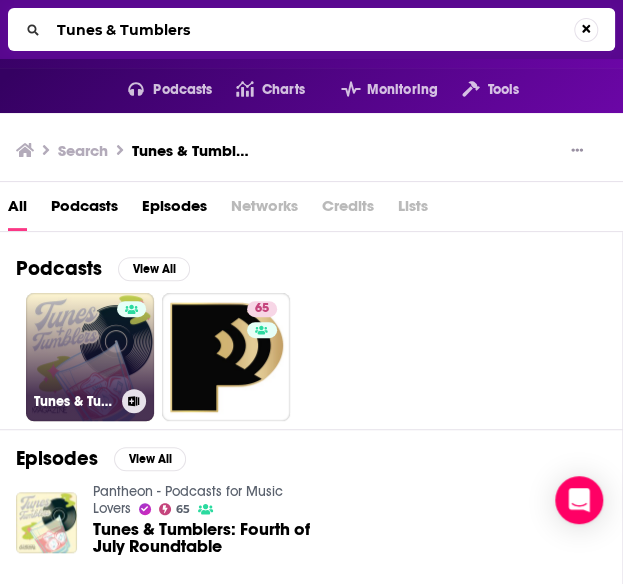 click on "Tunes & Tumblers" at bounding box center [90, 357] 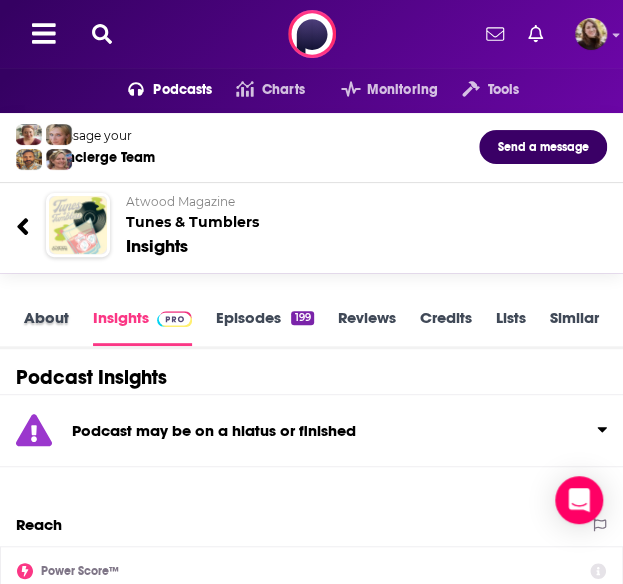 click on "About" at bounding box center (58, 328) 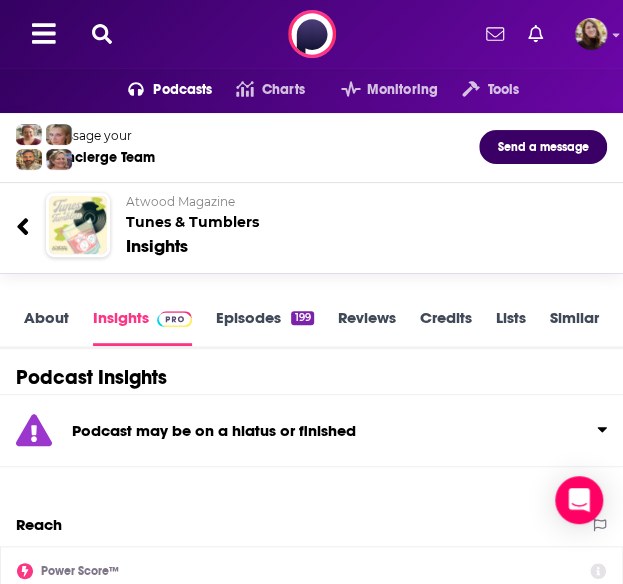 click on "About" at bounding box center [46, 327] 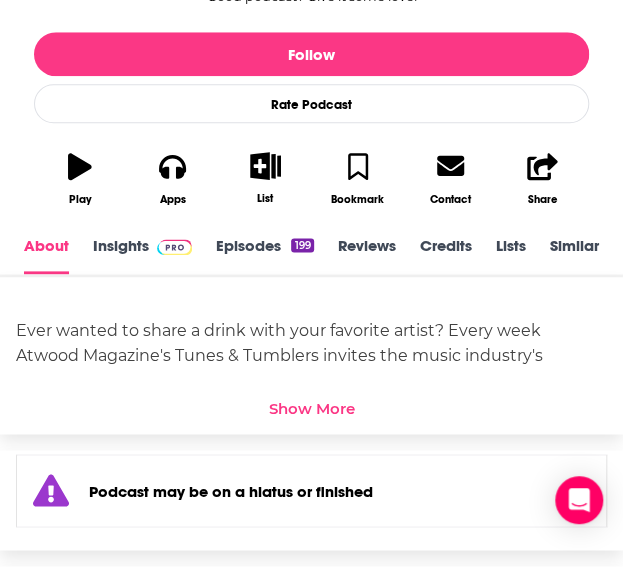 scroll, scrollTop: 484, scrollLeft: 0, axis: vertical 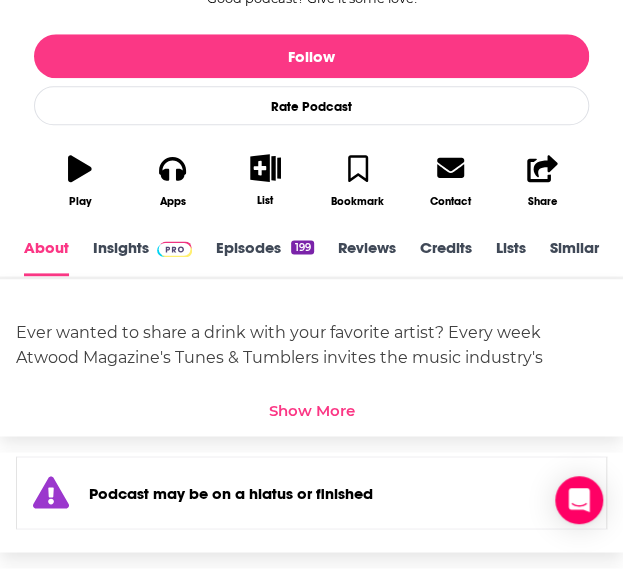 click on "Episodes 199" at bounding box center [264, 257] 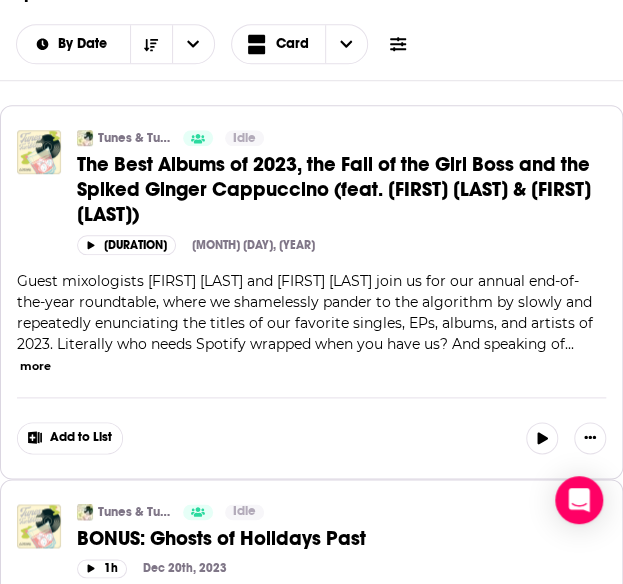 scroll, scrollTop: 0, scrollLeft: 0, axis: both 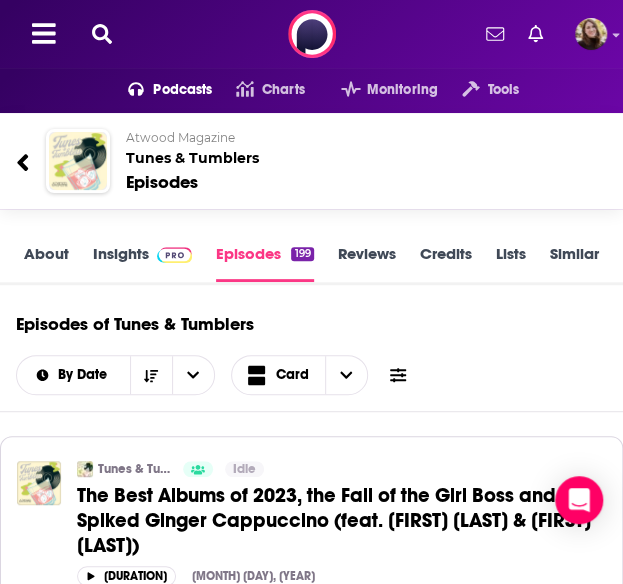 click at bounding box center [102, 34] 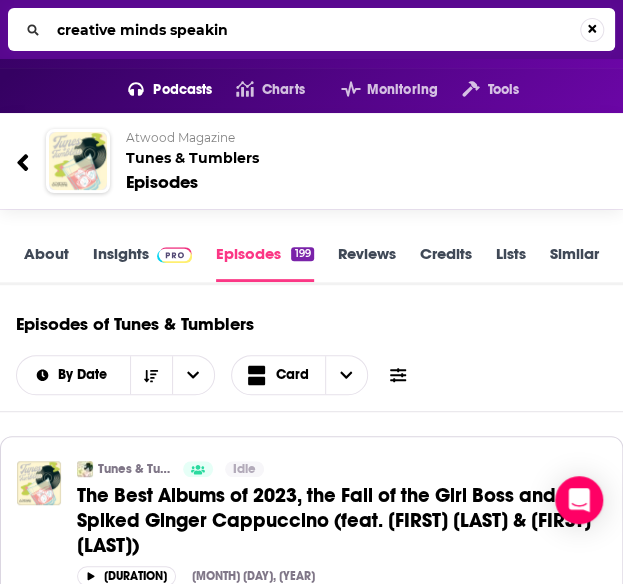 type on "creative minds speaking" 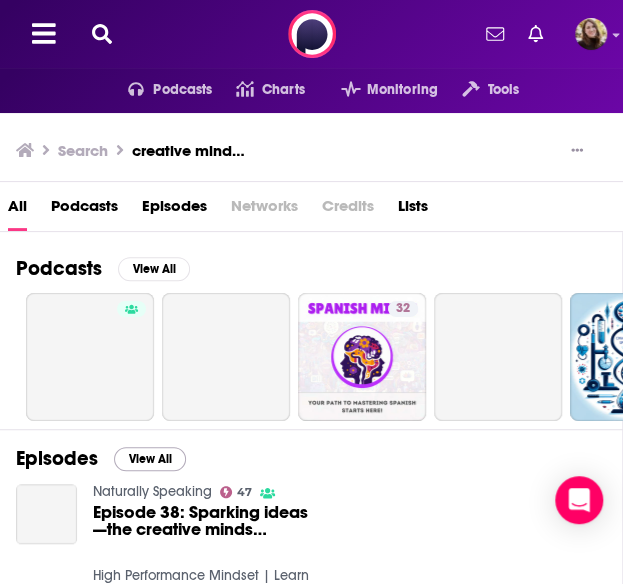 scroll, scrollTop: 123, scrollLeft: 0, axis: vertical 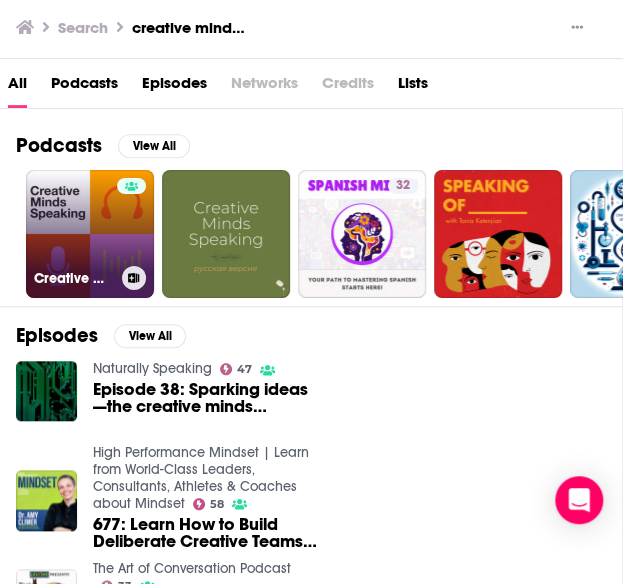 click on "Creative Minds Speaking" at bounding box center (90, 234) 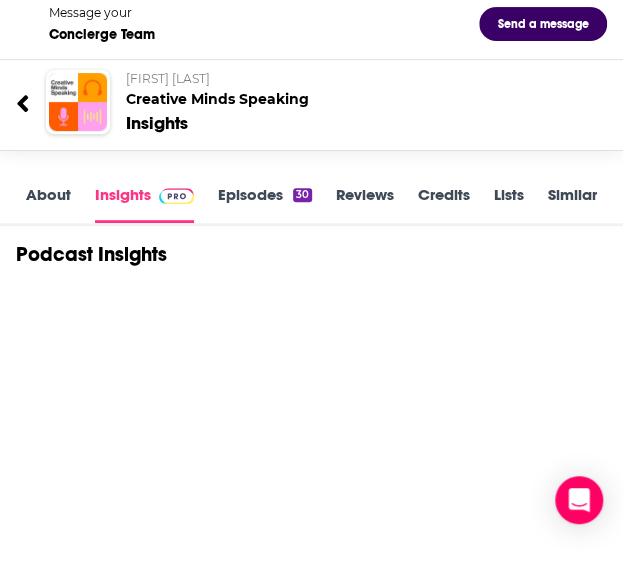 scroll, scrollTop: 0, scrollLeft: 0, axis: both 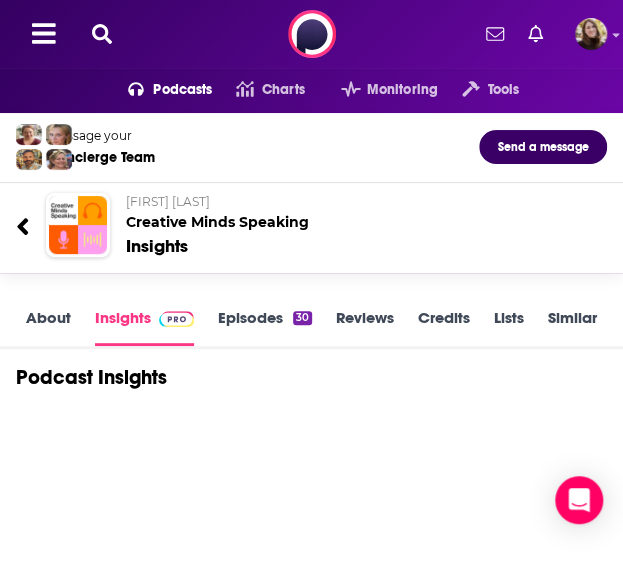click on "About" at bounding box center [48, 327] 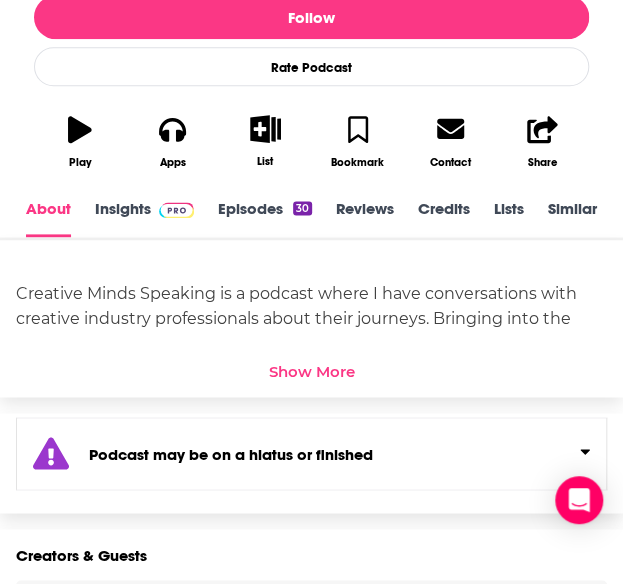 scroll, scrollTop: 522, scrollLeft: 0, axis: vertical 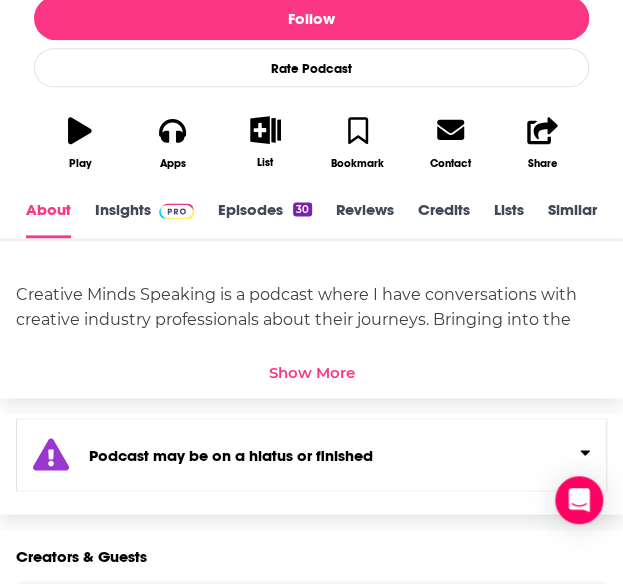 click on "Episodes 30" at bounding box center (265, 219) 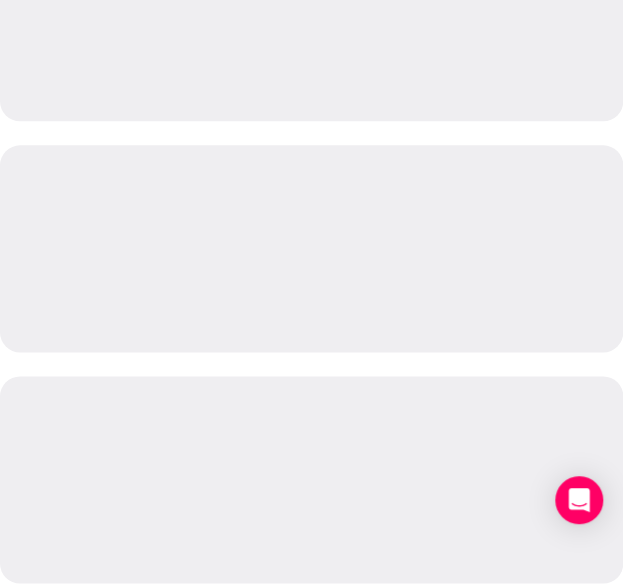 scroll, scrollTop: 0, scrollLeft: 0, axis: both 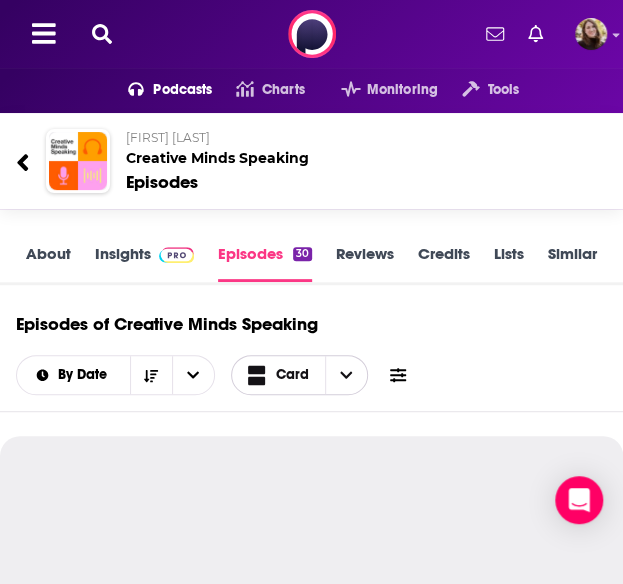 click on "Card" at bounding box center [279, 375] 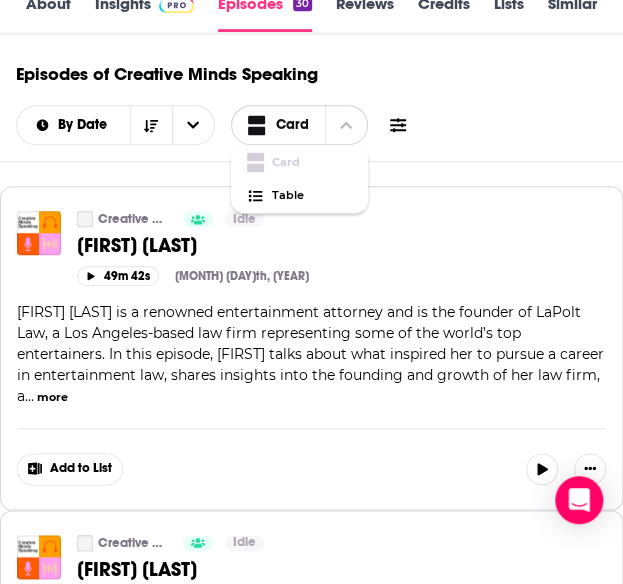 scroll, scrollTop: 260, scrollLeft: 0, axis: vertical 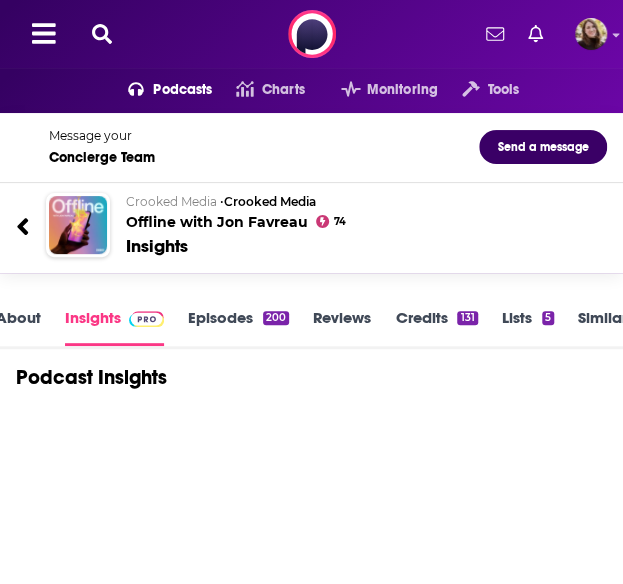 click 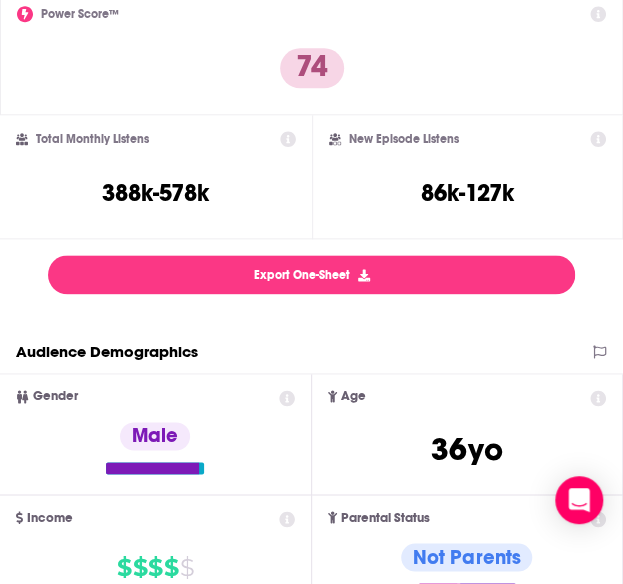 scroll, scrollTop: 468, scrollLeft: 0, axis: vertical 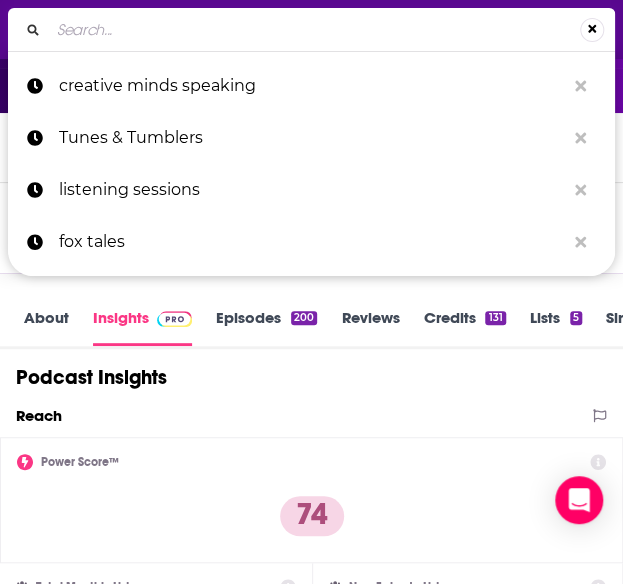 paste on "SoundAscending. Sound As Medicine" 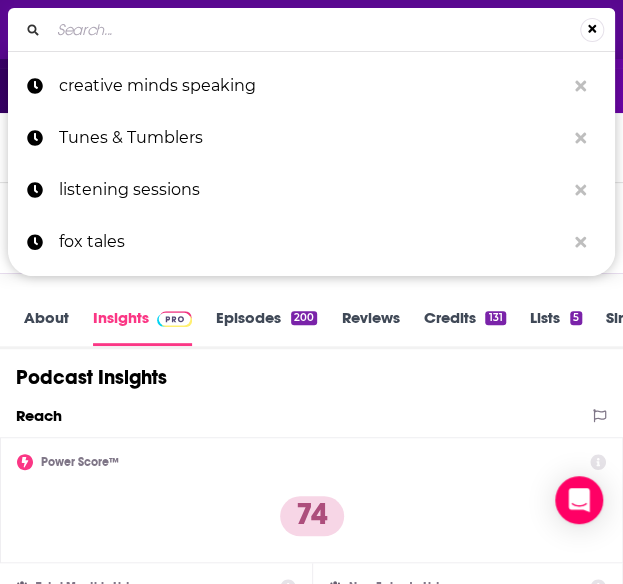type on "SoundAscending. Sound As Medicine" 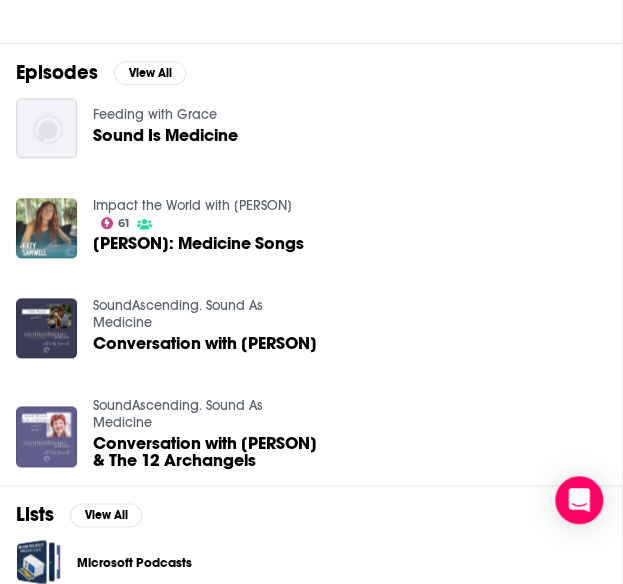 scroll, scrollTop: 477, scrollLeft: 0, axis: vertical 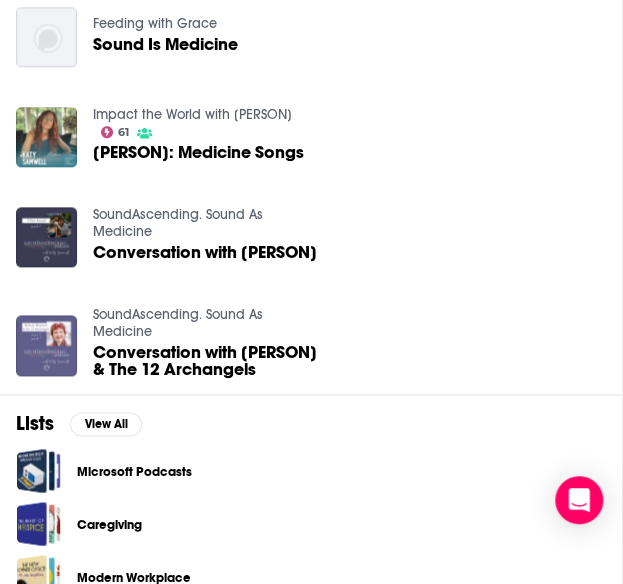 click on "SoundAscending. Sound As Medicine" at bounding box center [178, 223] 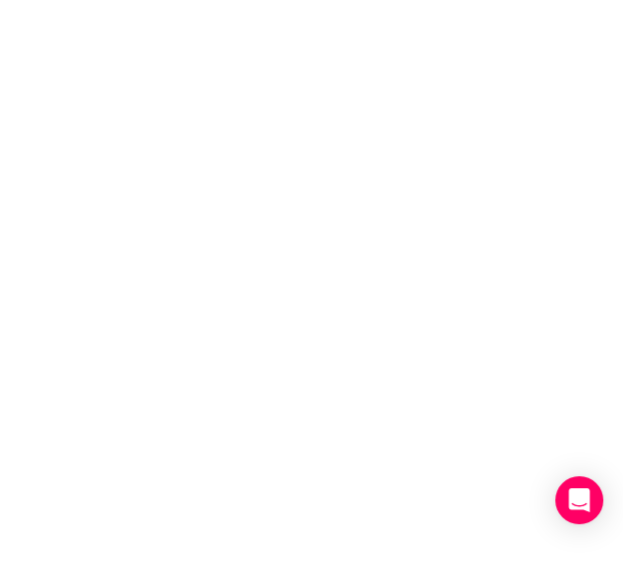 scroll, scrollTop: 0, scrollLeft: 0, axis: both 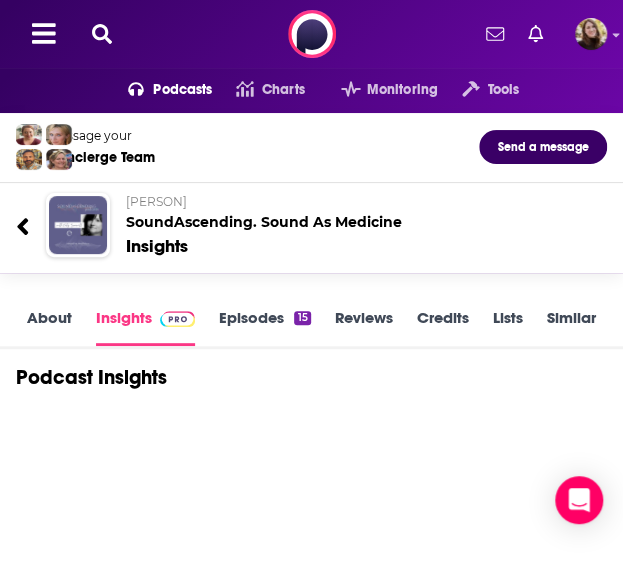 click on "About" at bounding box center [49, 327] 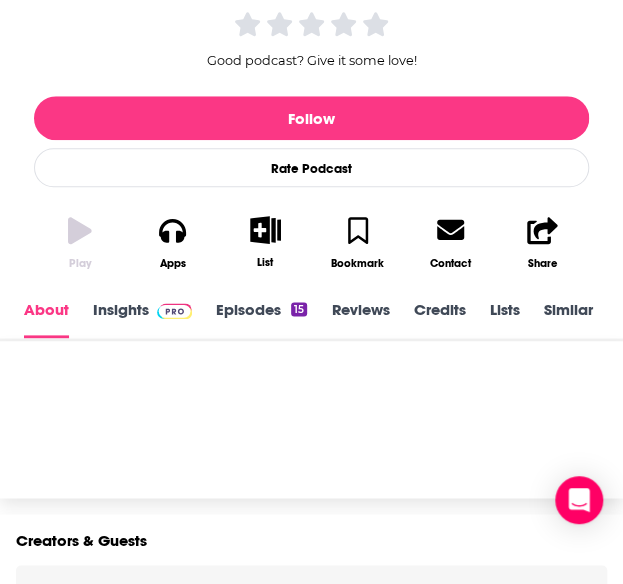 scroll, scrollTop: 405, scrollLeft: 0, axis: vertical 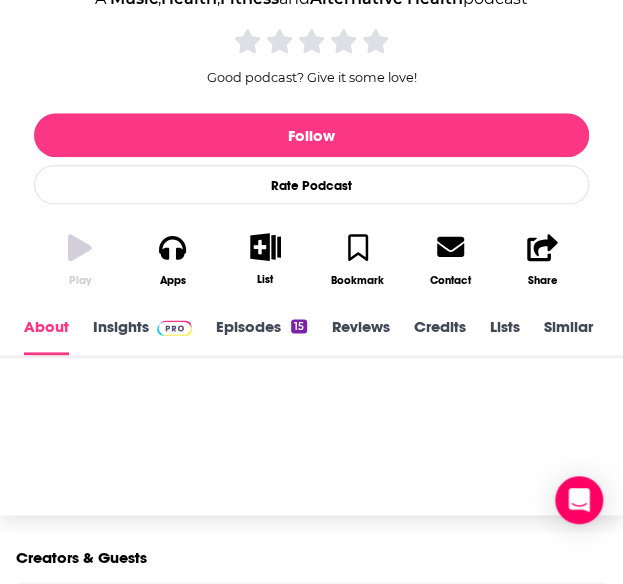 click on "Insights" at bounding box center (142, 336) 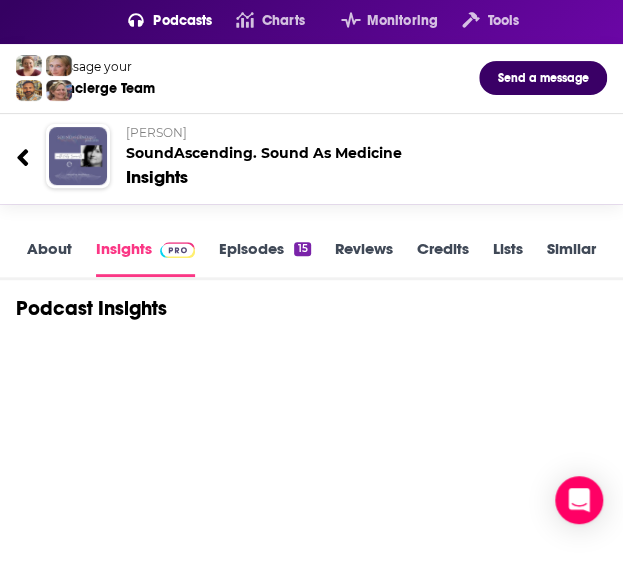 scroll, scrollTop: 0, scrollLeft: 0, axis: both 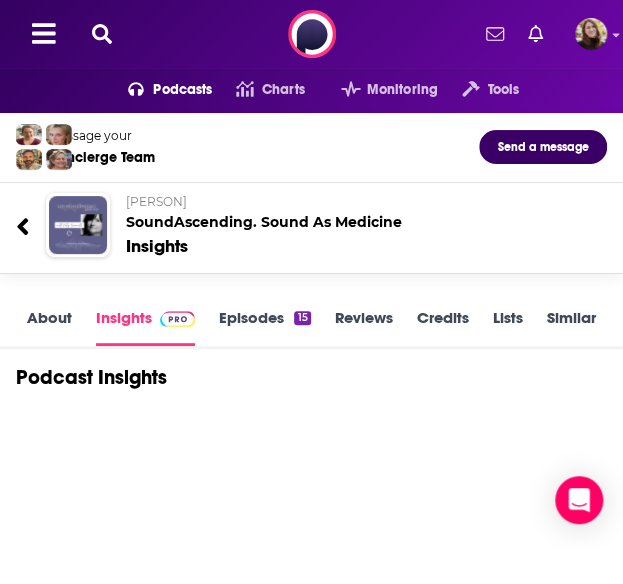 click on "About" at bounding box center [49, 327] 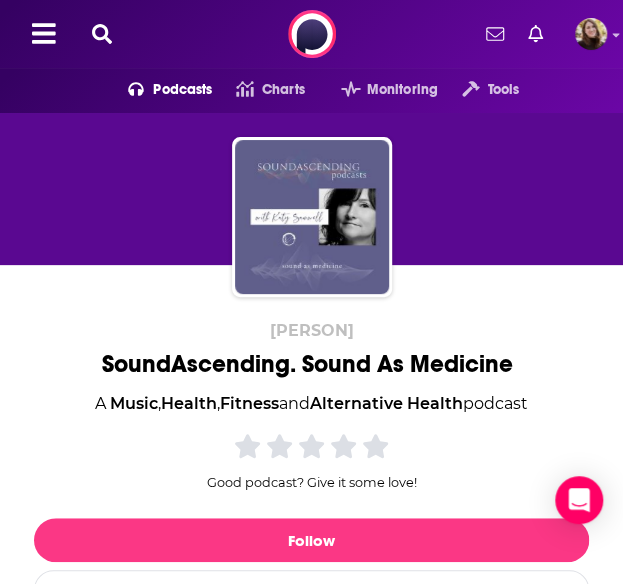 click 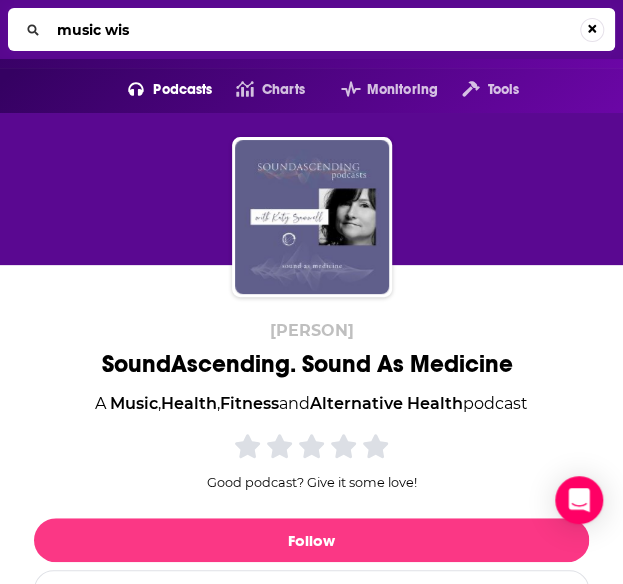 type on "music wise" 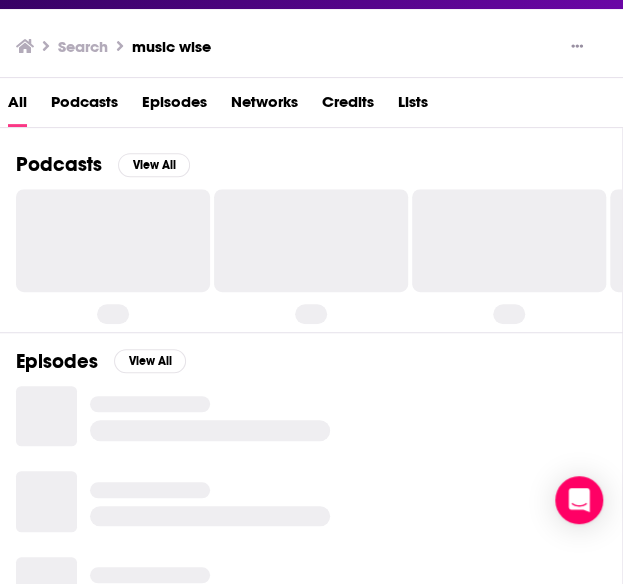 scroll, scrollTop: 106, scrollLeft: 0, axis: vertical 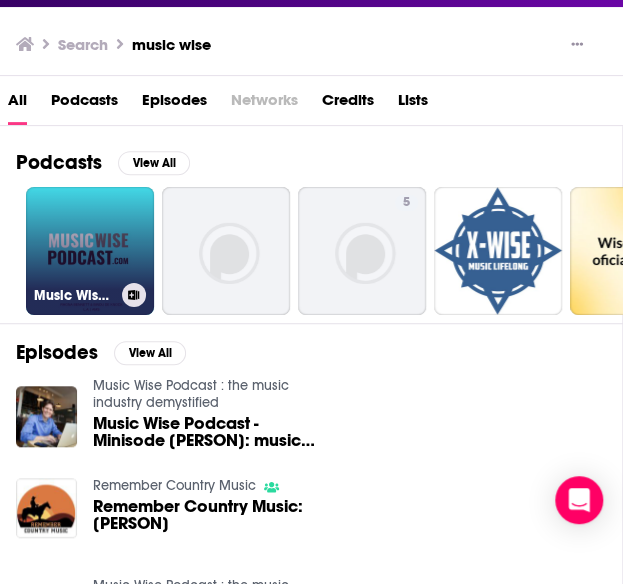 click on "Music Wise Podcast : the music industry demystified" at bounding box center [90, 251] 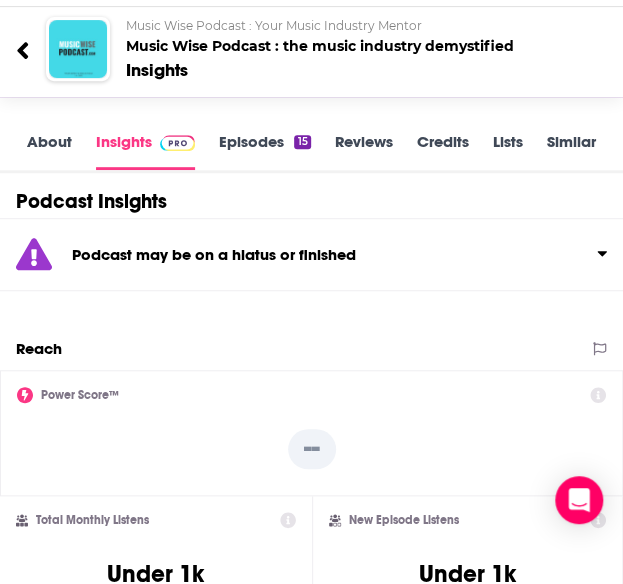 scroll, scrollTop: 123, scrollLeft: 0, axis: vertical 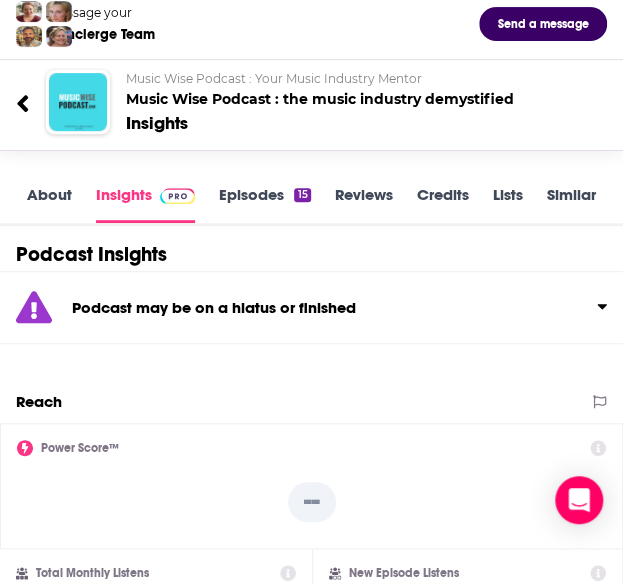 click on "About" at bounding box center (49, 204) 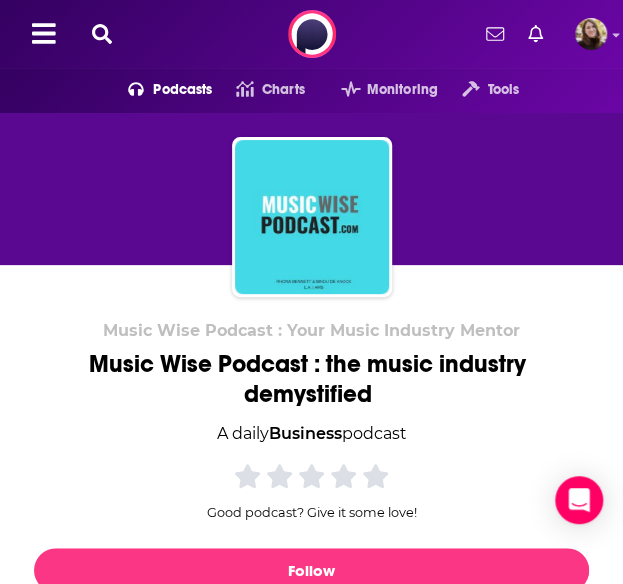 scroll, scrollTop: 598, scrollLeft: 0, axis: vertical 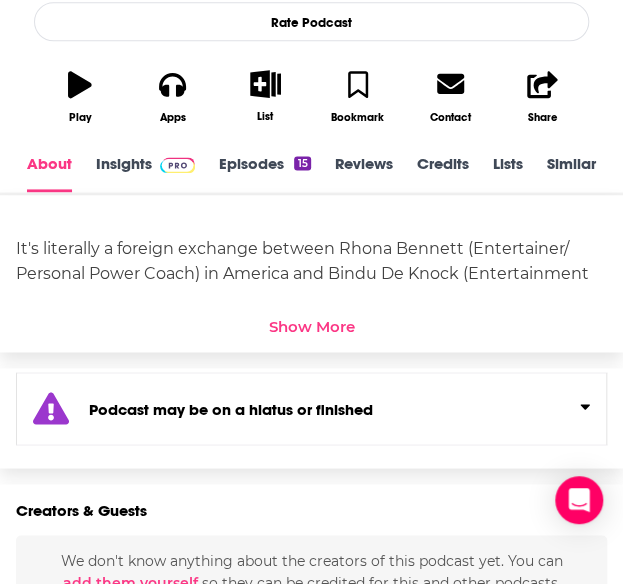 click on "Episodes 15" at bounding box center [264, 173] 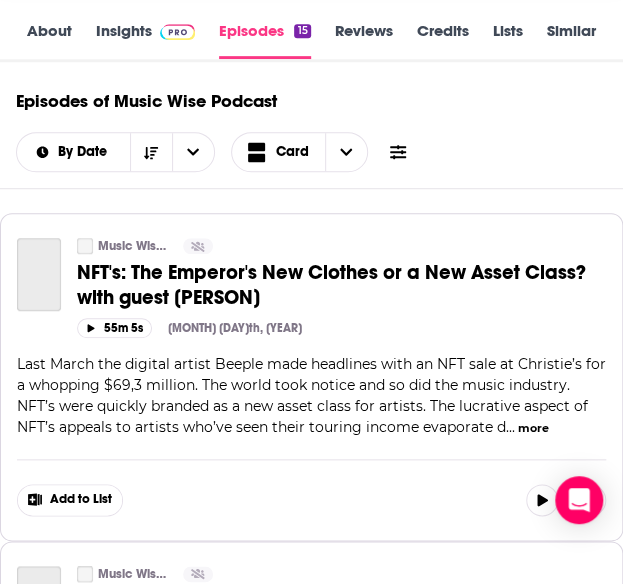 scroll, scrollTop: 276, scrollLeft: 0, axis: vertical 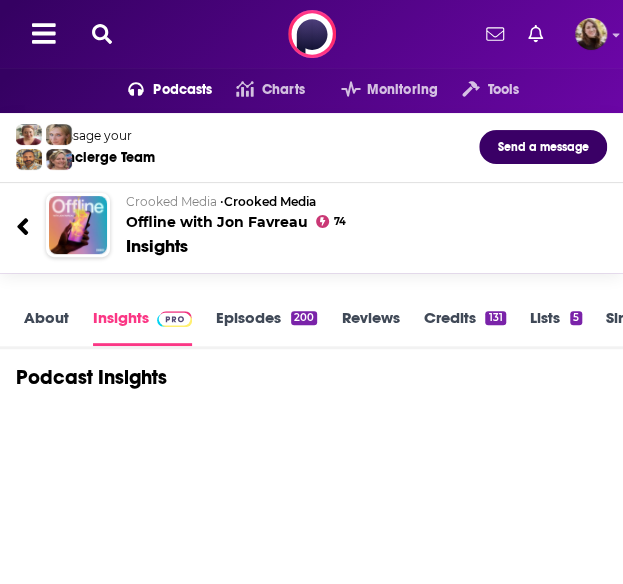 click 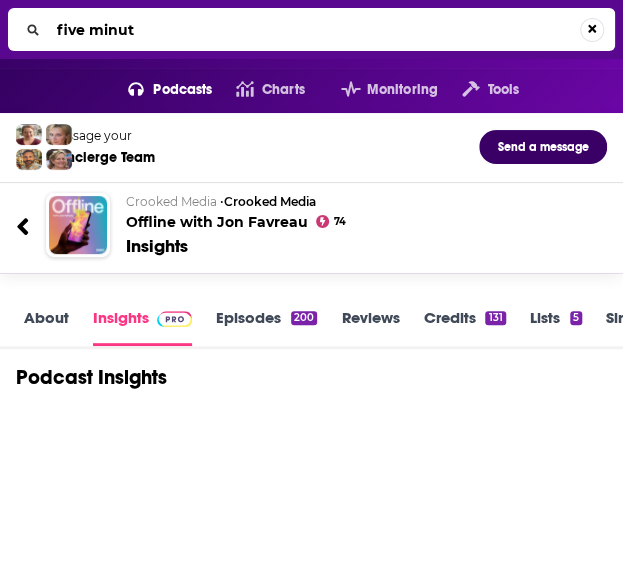 type on "five minute" 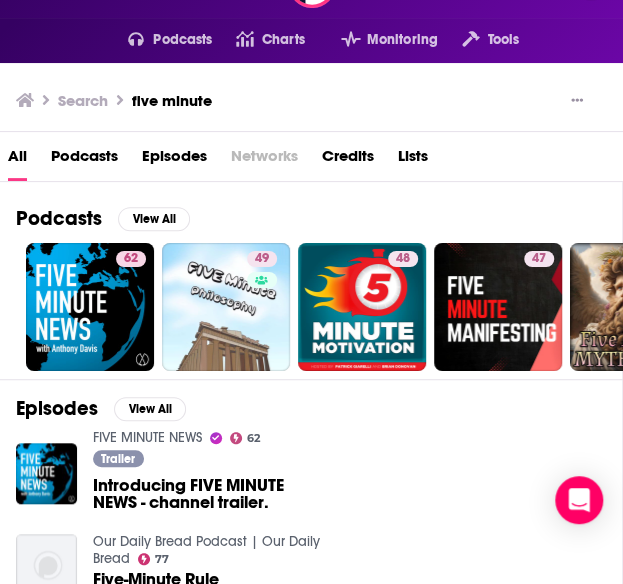scroll, scrollTop: 0, scrollLeft: 0, axis: both 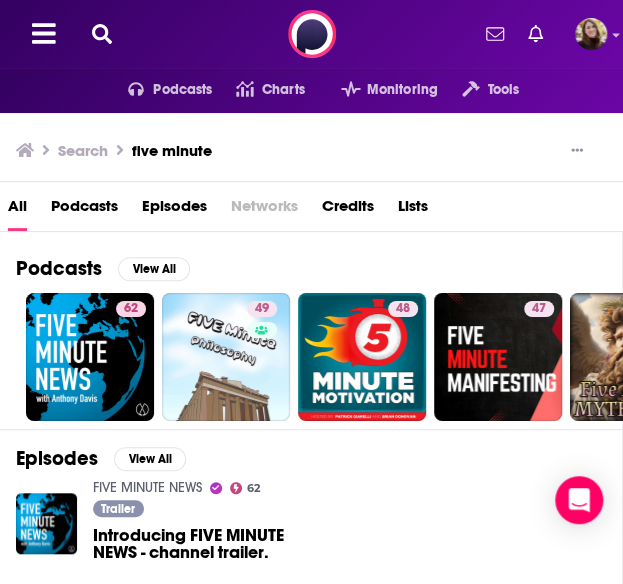 click on "Search five minute" at bounding box center (303, 151) 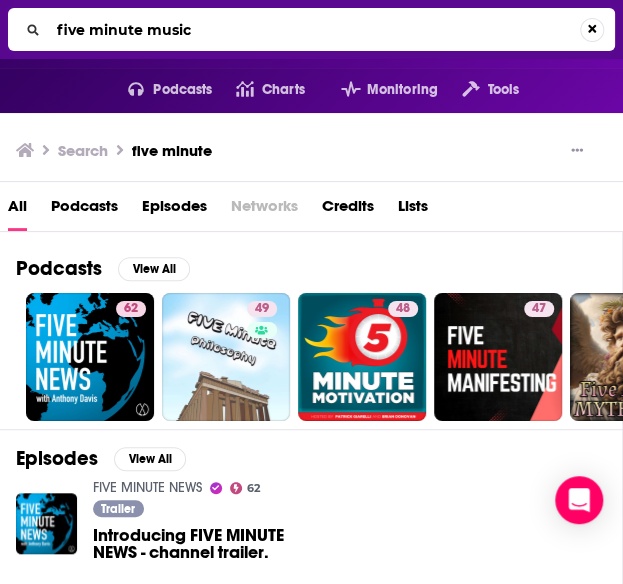 type on "five minute music" 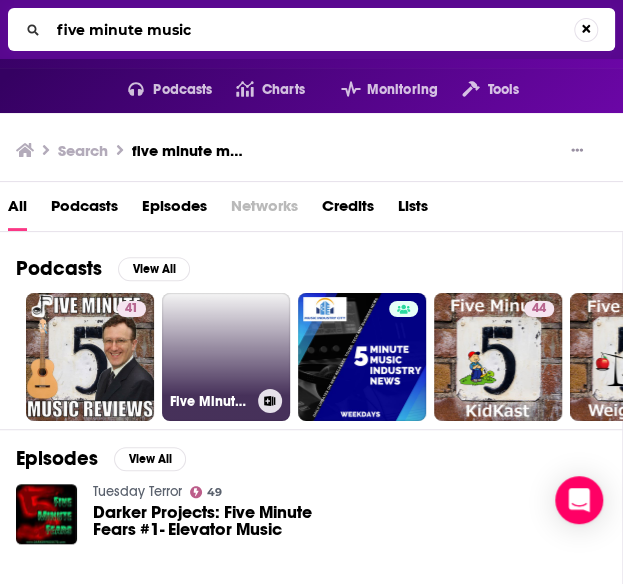 scroll, scrollTop: 41, scrollLeft: 0, axis: vertical 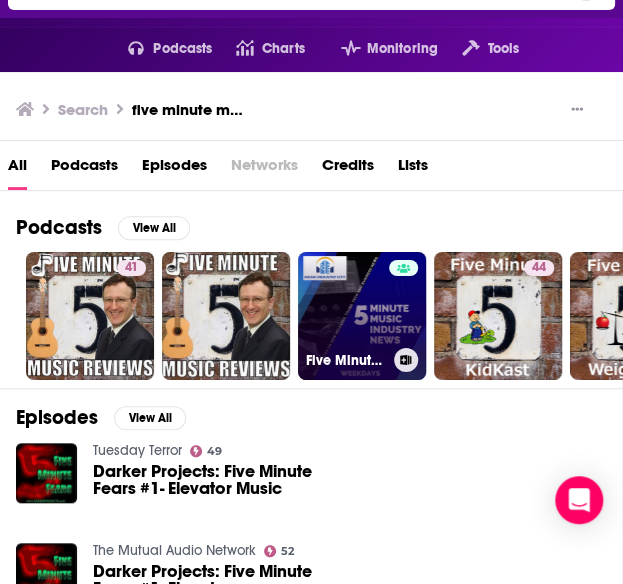 click on "Five Minute Music Industry News | Music Industry City" at bounding box center [362, 316] 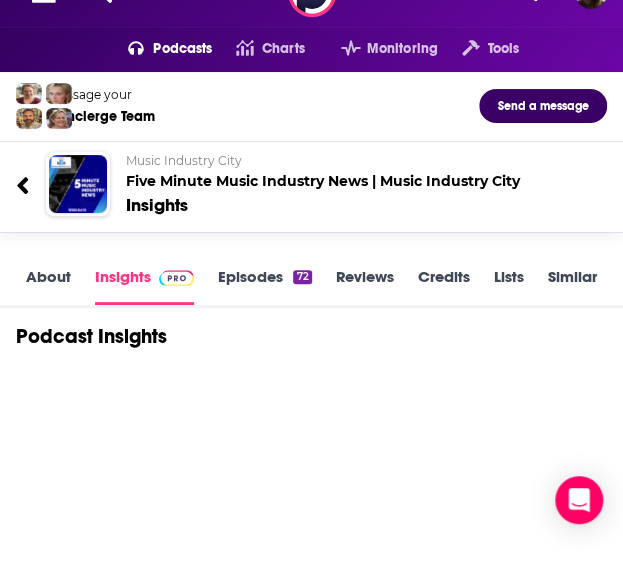 scroll, scrollTop: 0, scrollLeft: 0, axis: both 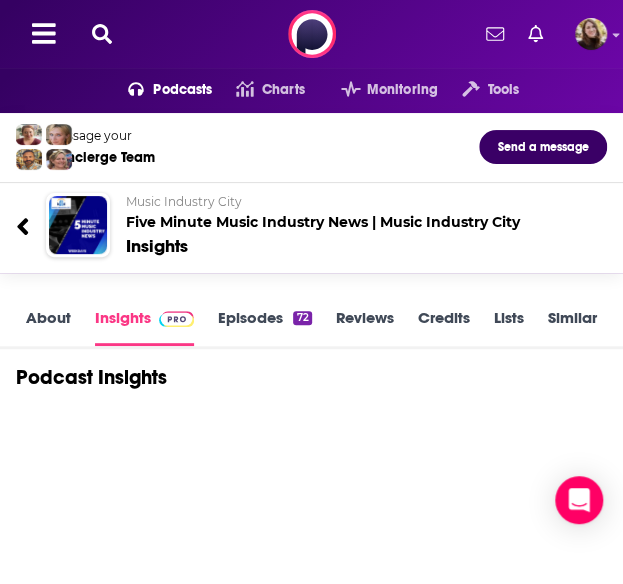 click on "About" at bounding box center [48, 327] 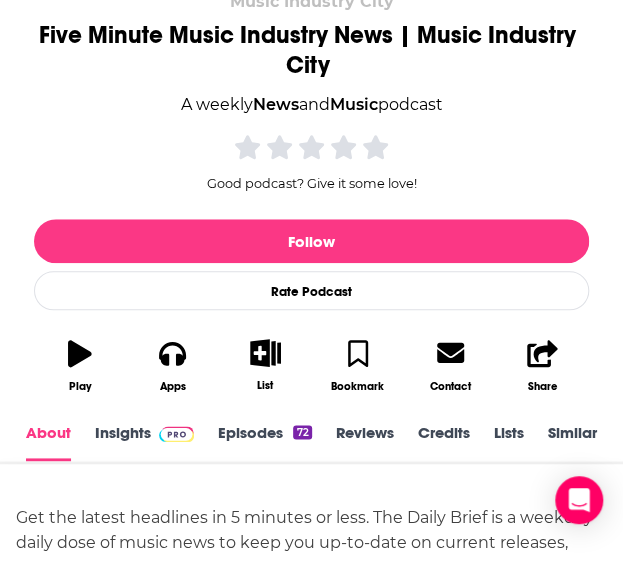 scroll, scrollTop: 0, scrollLeft: 0, axis: both 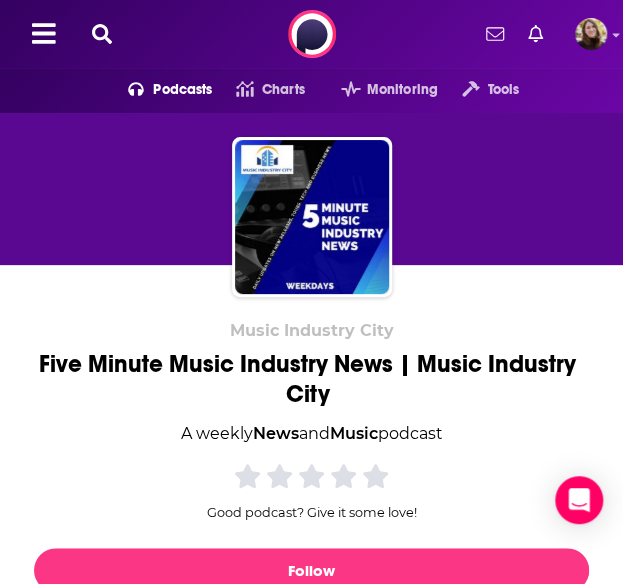 click 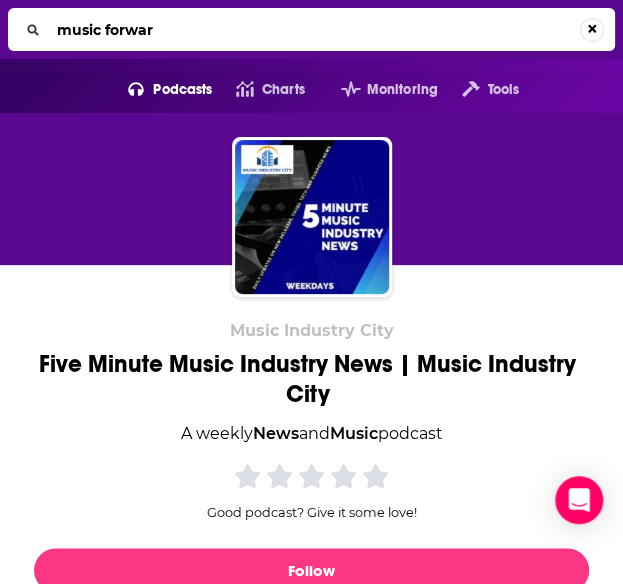 type on "music forward" 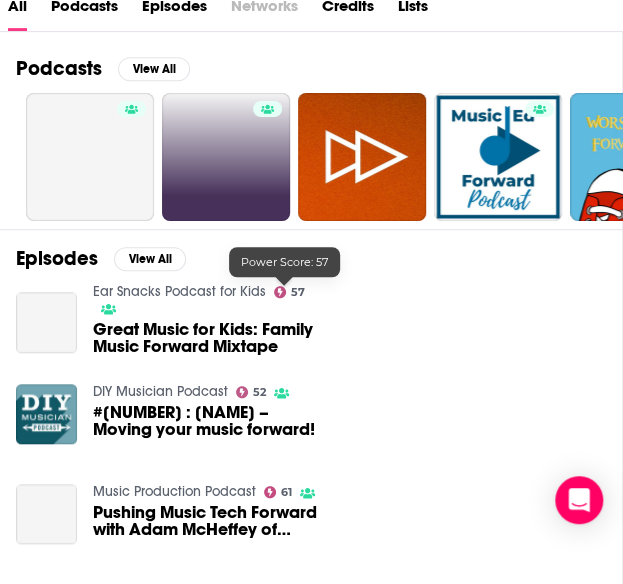 scroll, scrollTop: 201, scrollLeft: 0, axis: vertical 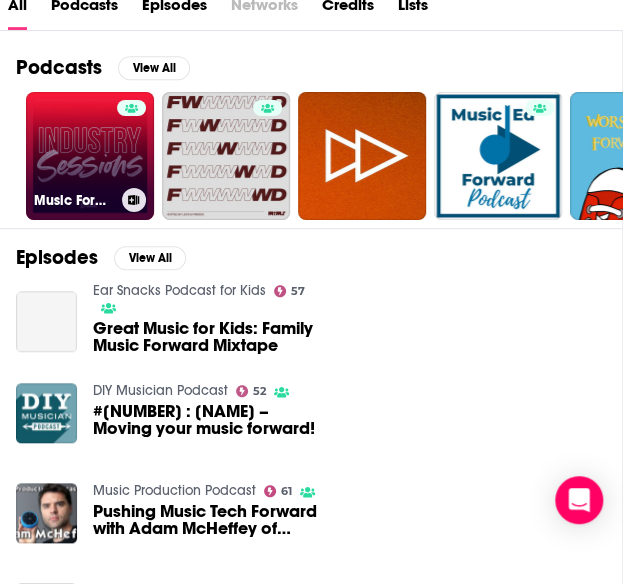 click on "Music Forward: Industry Sessions" at bounding box center (90, 156) 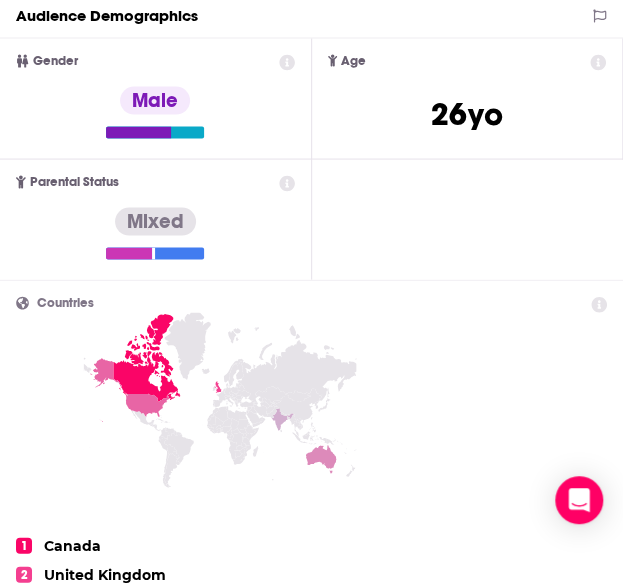 scroll, scrollTop: 0, scrollLeft: 0, axis: both 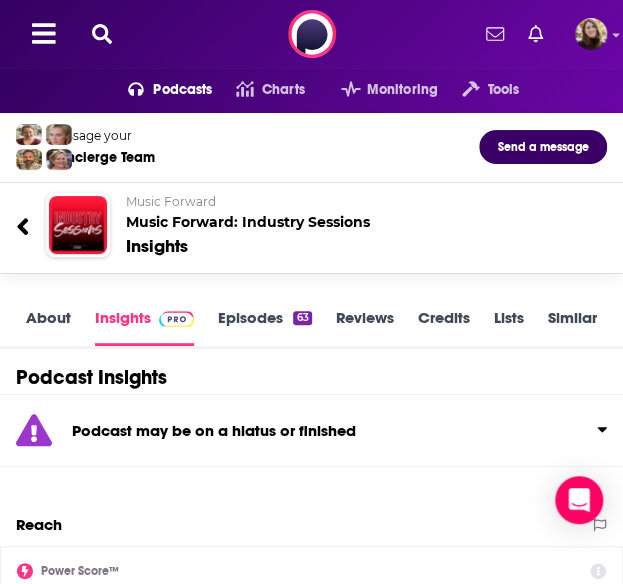 click on "Episodes 63" at bounding box center [264, 327] 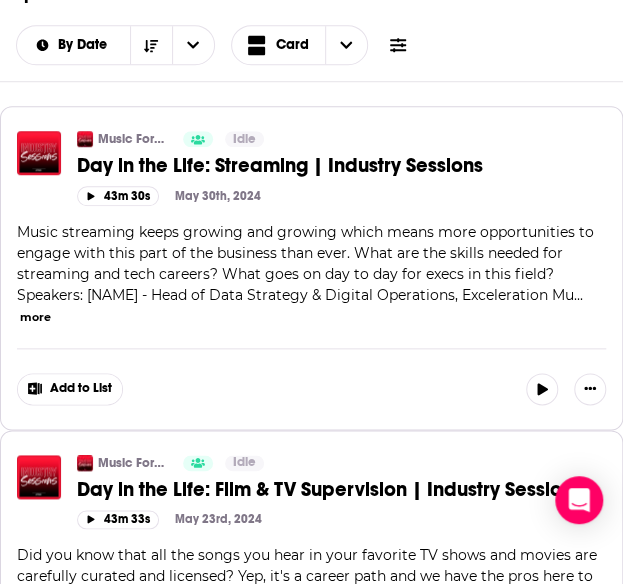 scroll, scrollTop: 0, scrollLeft: 0, axis: both 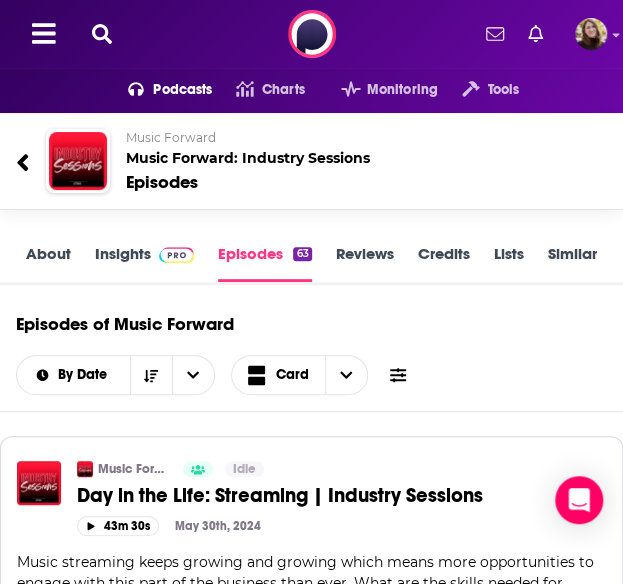 click 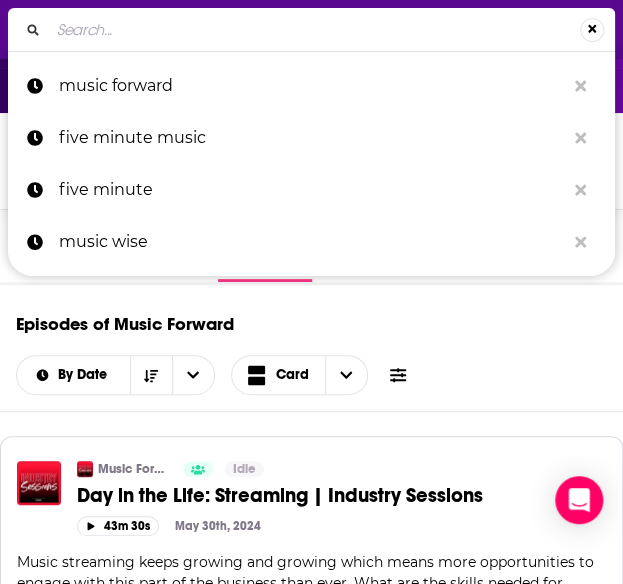 type on "Music Industry Secrets... Spilled" 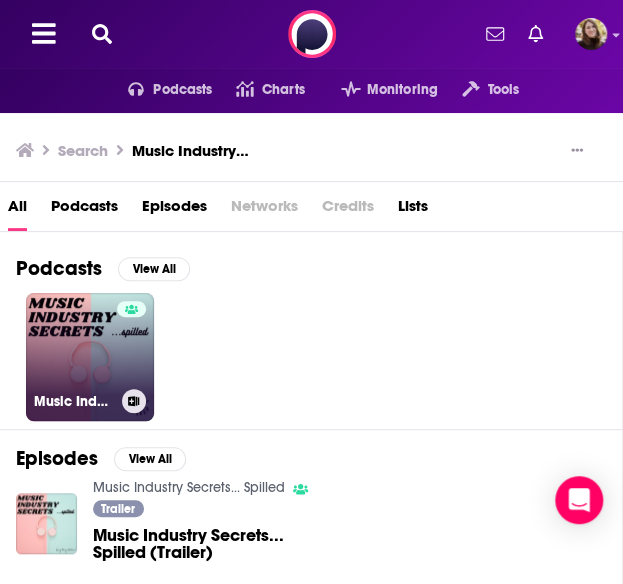 click on "Music Industry Secrets... Spilled" at bounding box center [90, 357] 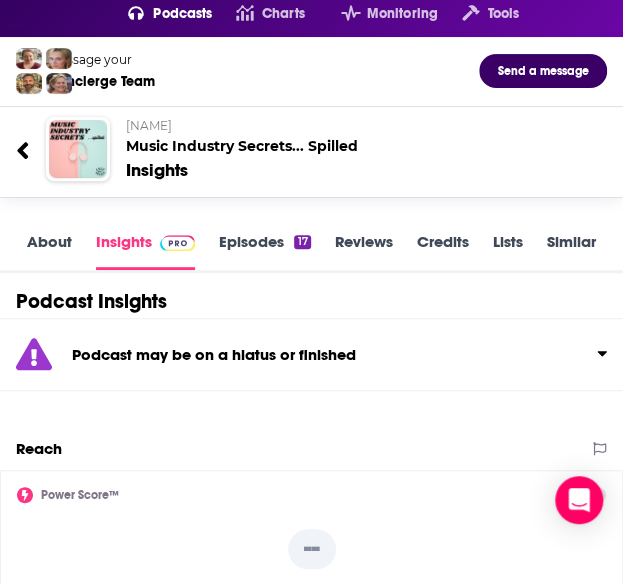 scroll, scrollTop: 62, scrollLeft: 0, axis: vertical 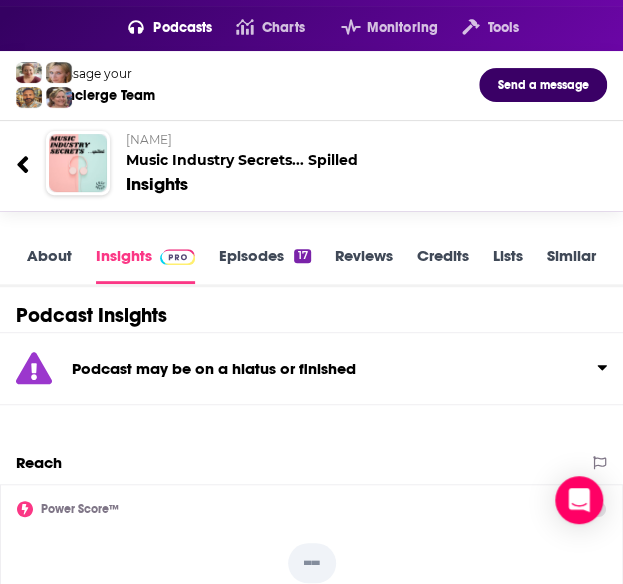 click on "Episodes 17" at bounding box center [264, 265] 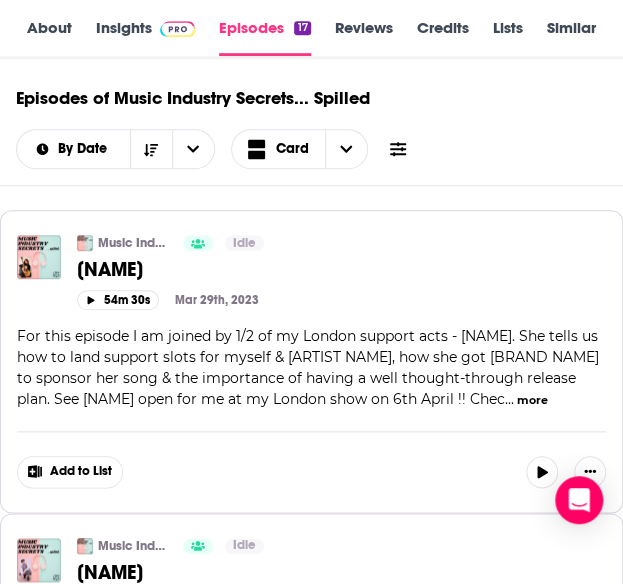 scroll, scrollTop: 0, scrollLeft: 0, axis: both 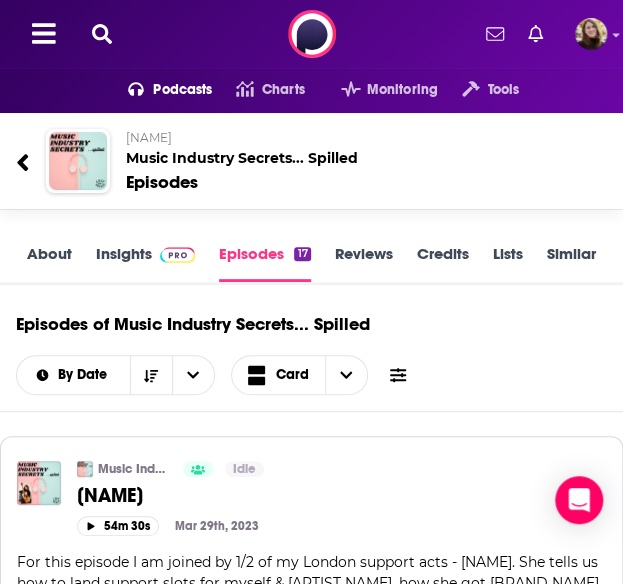 click 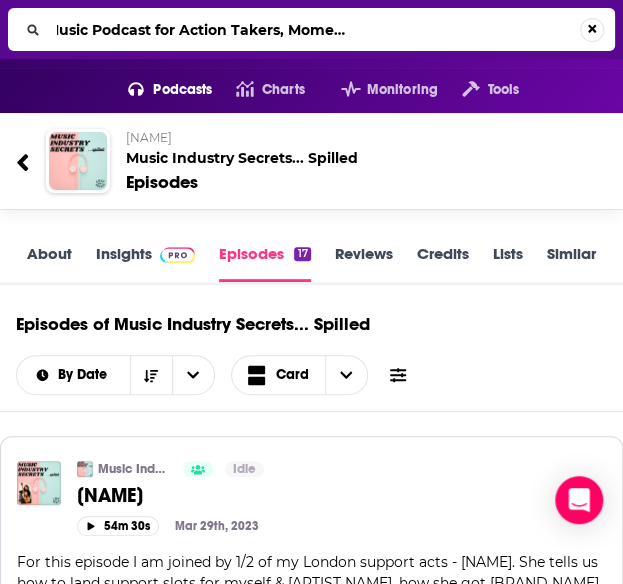 type on "Action Wins // The Hacking Music Podcast for Action Takers, Moment Makers and Record Breakers" 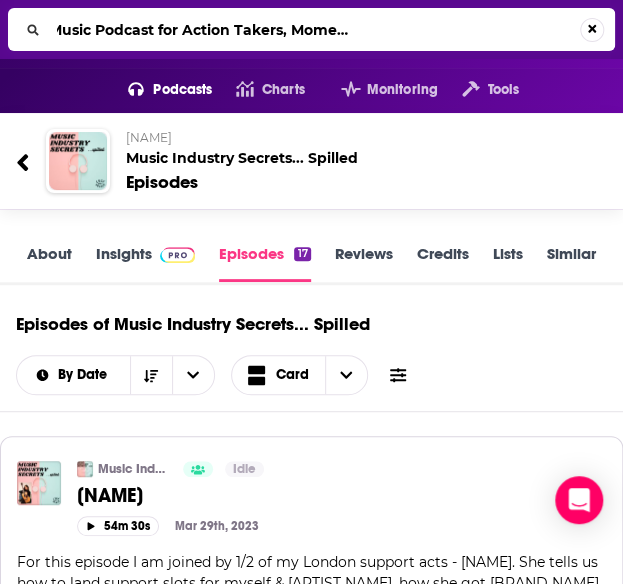 scroll, scrollTop: 0, scrollLeft: 210, axis: horizontal 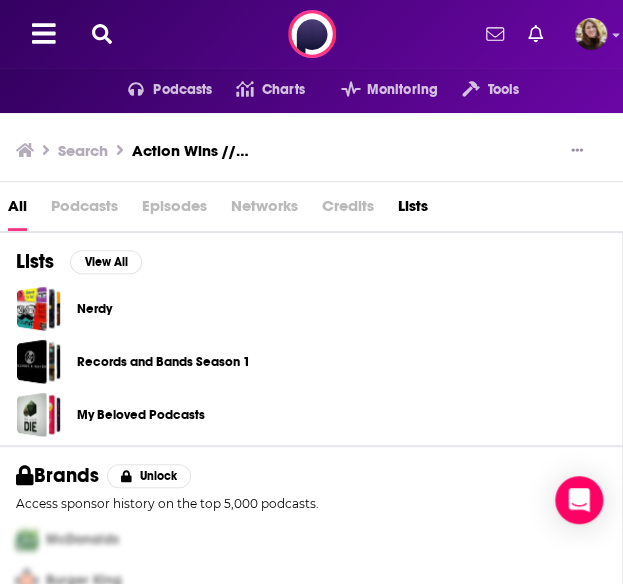 click on "Podcasts" at bounding box center (84, 210) 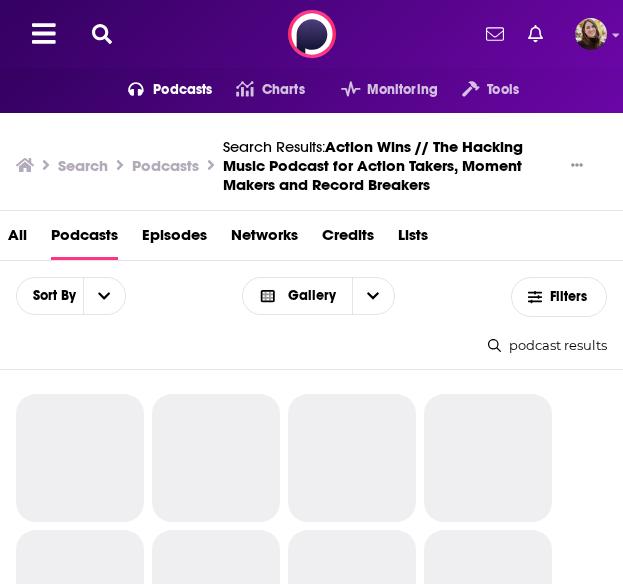 scroll, scrollTop: 0, scrollLeft: 0, axis: both 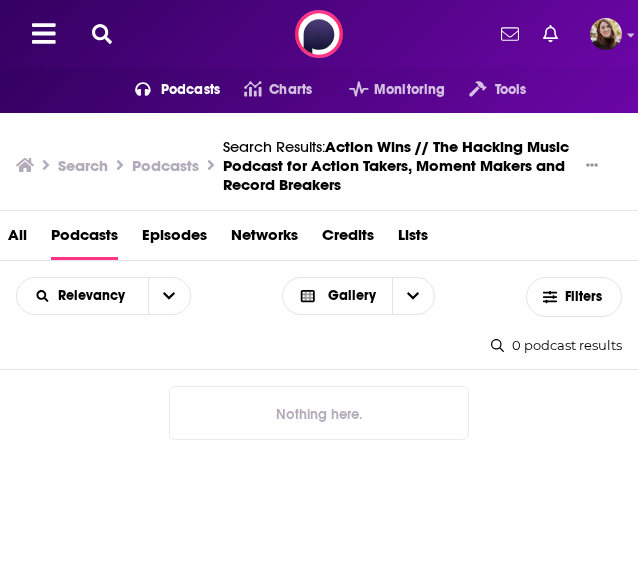 click at bounding box center [102, 34] 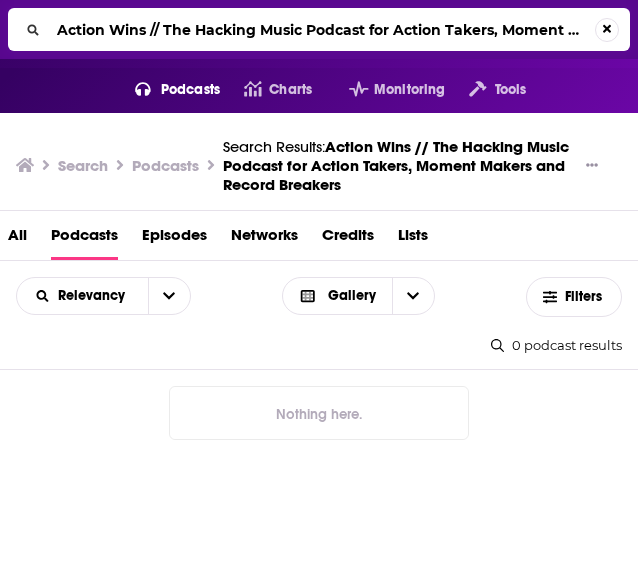 scroll, scrollTop: 0, scrollLeft: 195, axis: horizontal 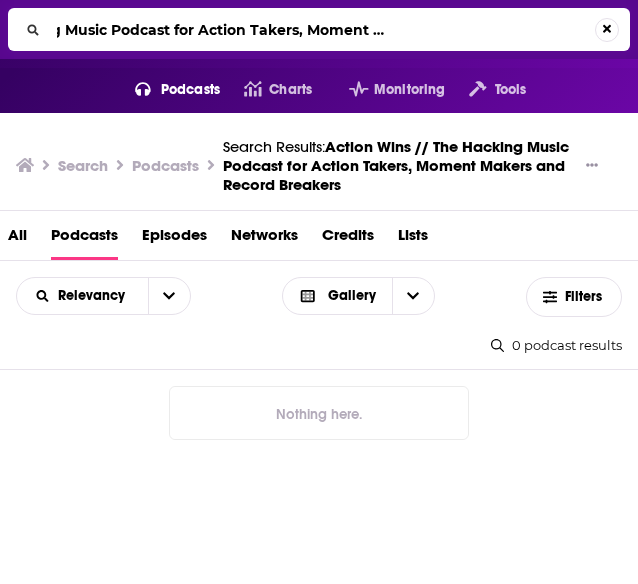 drag, startPoint x: 120, startPoint y: 22, endPoint x: 719, endPoint y: 57, distance: 600.02167 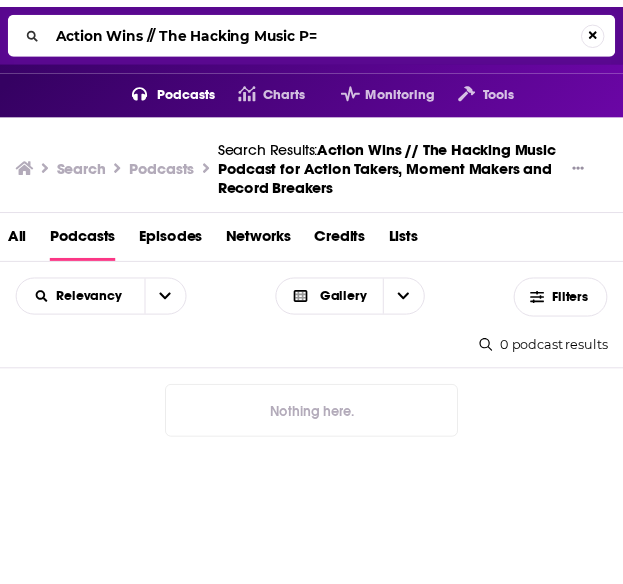 scroll, scrollTop: 0, scrollLeft: 0, axis: both 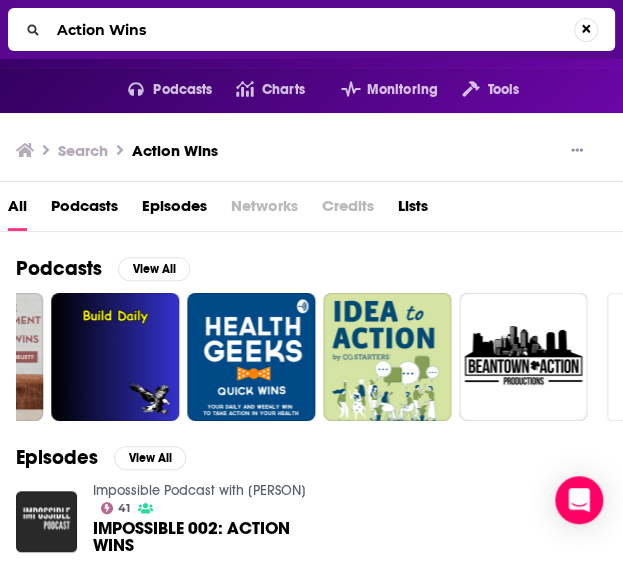 click on "Action Wins" at bounding box center (311, 29) 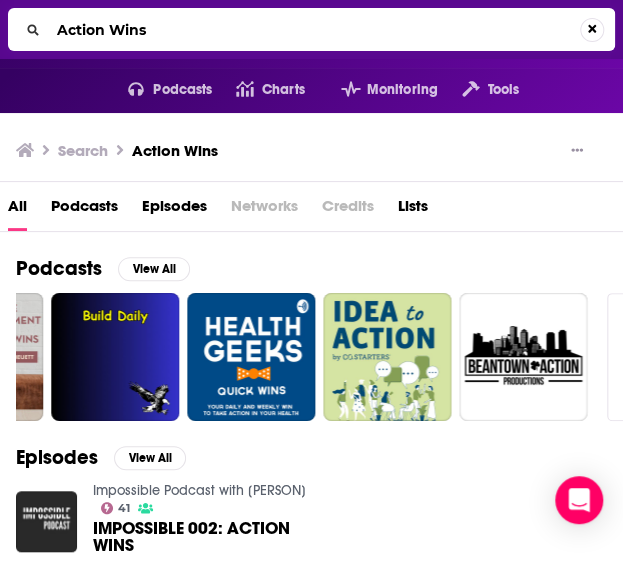 click on "Action Wins" at bounding box center [314, 30] 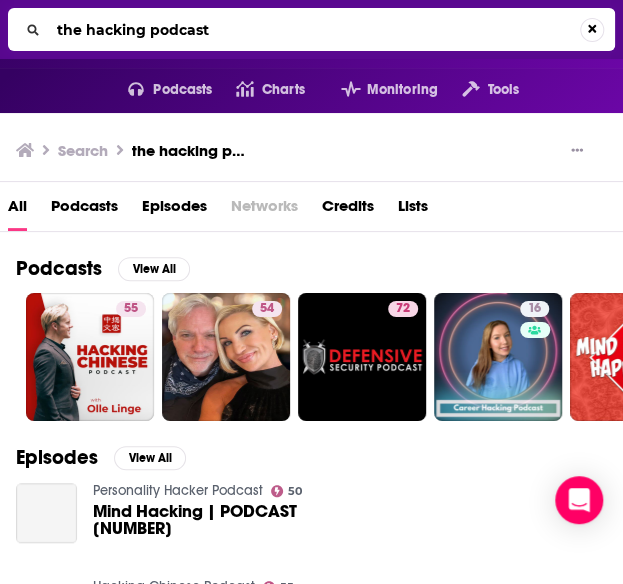 drag, startPoint x: 150, startPoint y: 27, endPoint x: 277, endPoint y: 21, distance: 127.141655 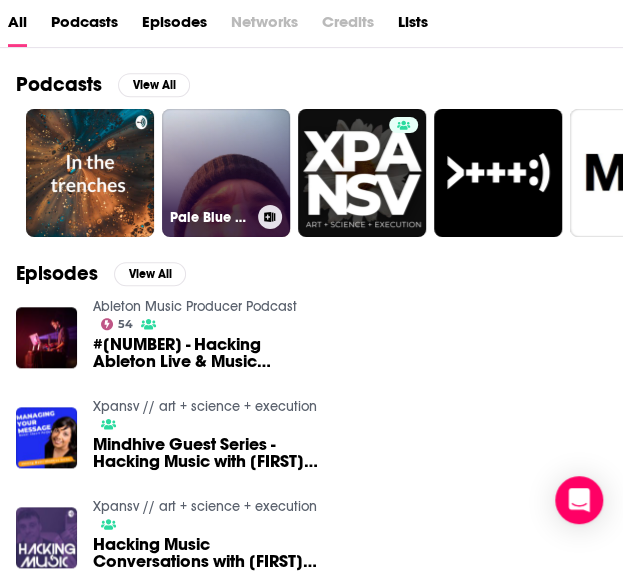 scroll, scrollTop: 0, scrollLeft: 0, axis: both 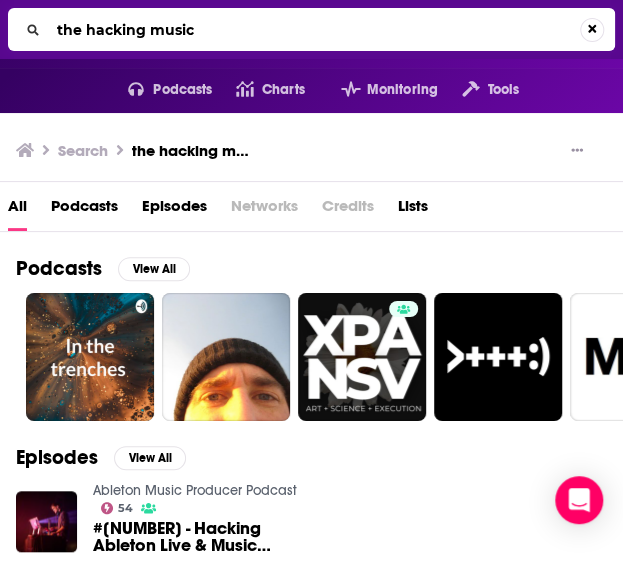 drag, startPoint x: 85, startPoint y: 29, endPoint x: -2, endPoint y: 32, distance: 87.05171 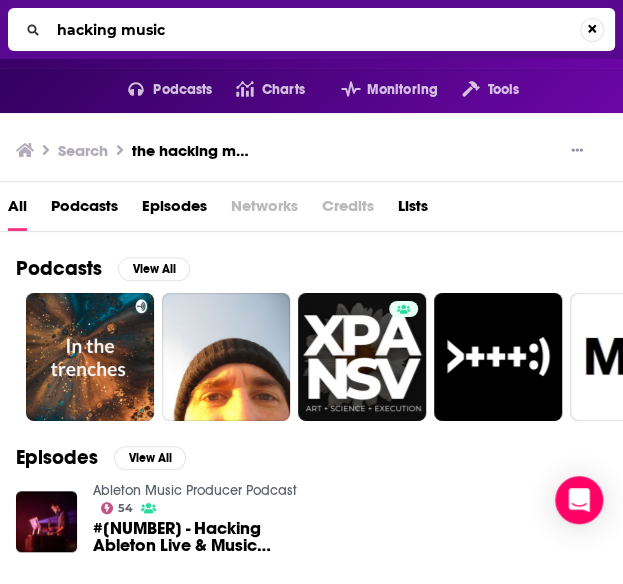 type on "hacking music" 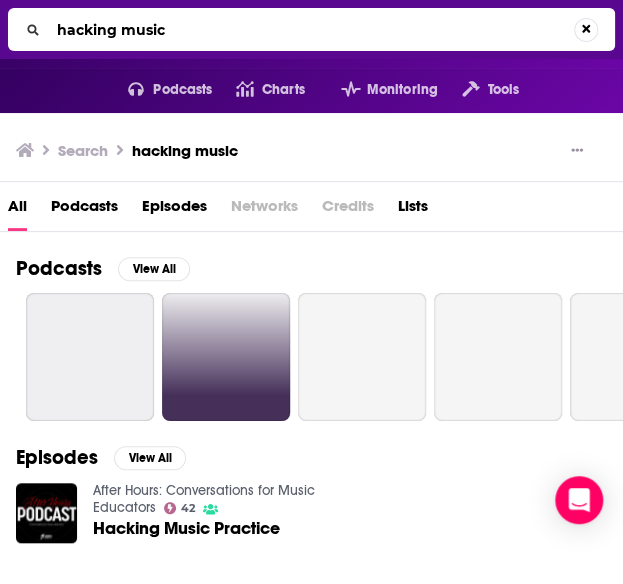 scroll, scrollTop: 185, scrollLeft: 0, axis: vertical 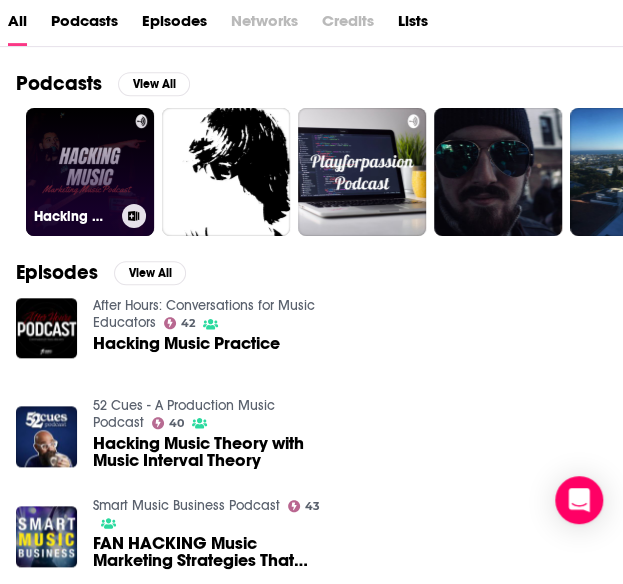 click on "Hacking Music" at bounding box center [90, 172] 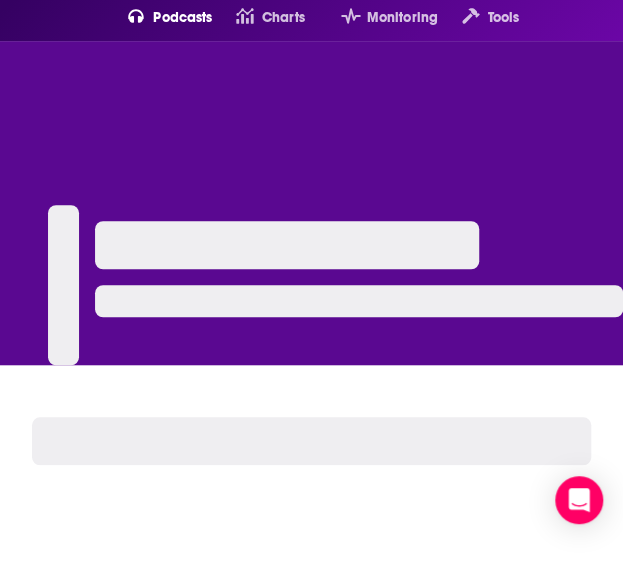 scroll, scrollTop: 0, scrollLeft: 0, axis: both 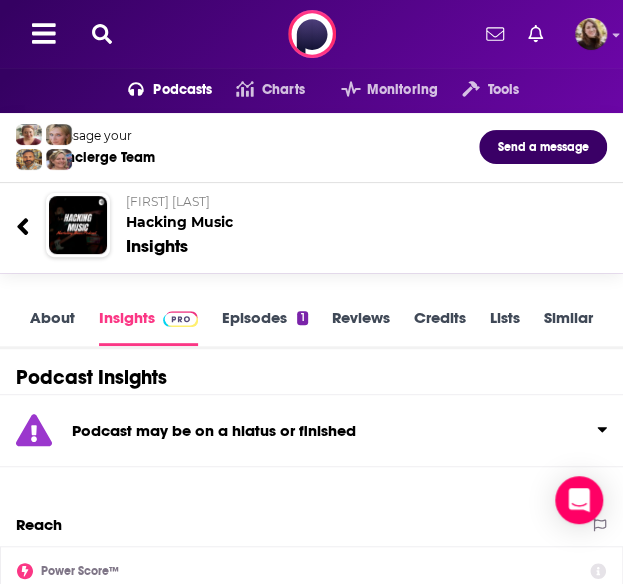 click on "About" at bounding box center [52, 327] 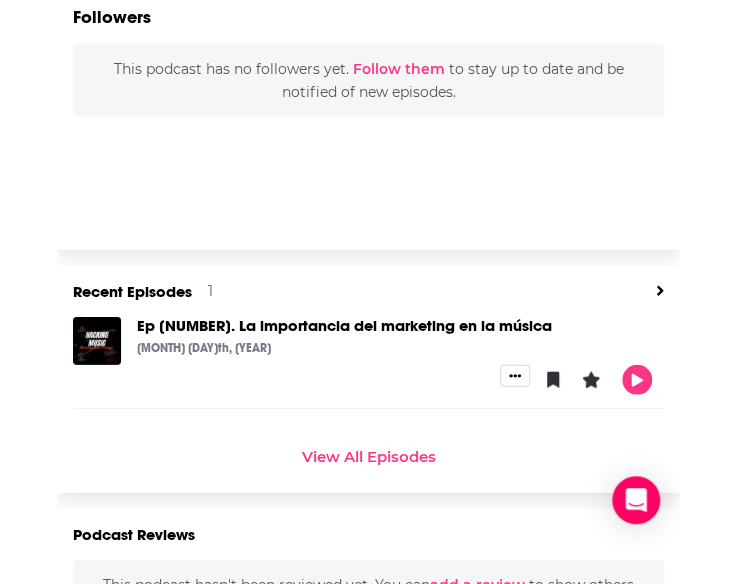scroll, scrollTop: 1268, scrollLeft: 0, axis: vertical 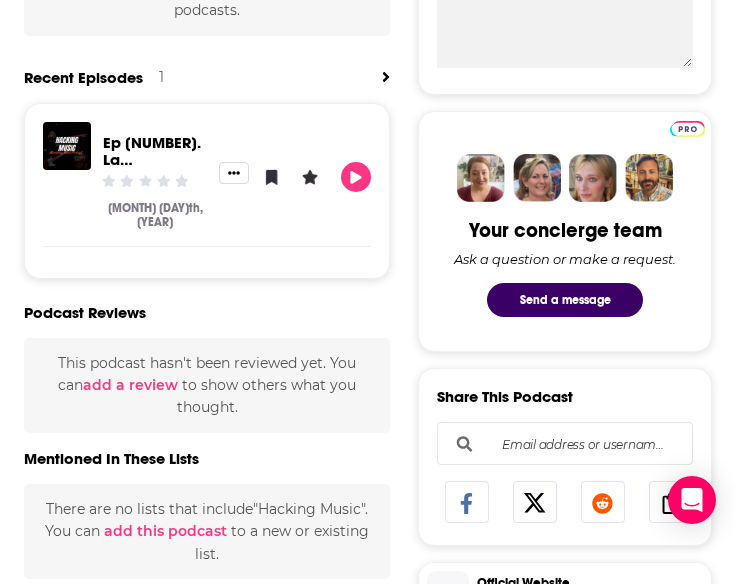 click on "We don't know anything about the creators of this podcast yet . You can   add them yourself   so they can be credited for this and other podcasts." at bounding box center (207, -23) 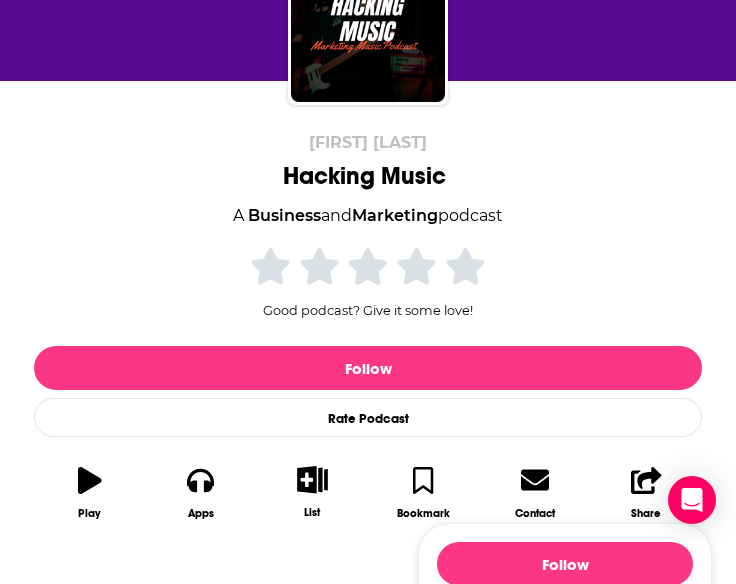 scroll, scrollTop: 0, scrollLeft: 0, axis: both 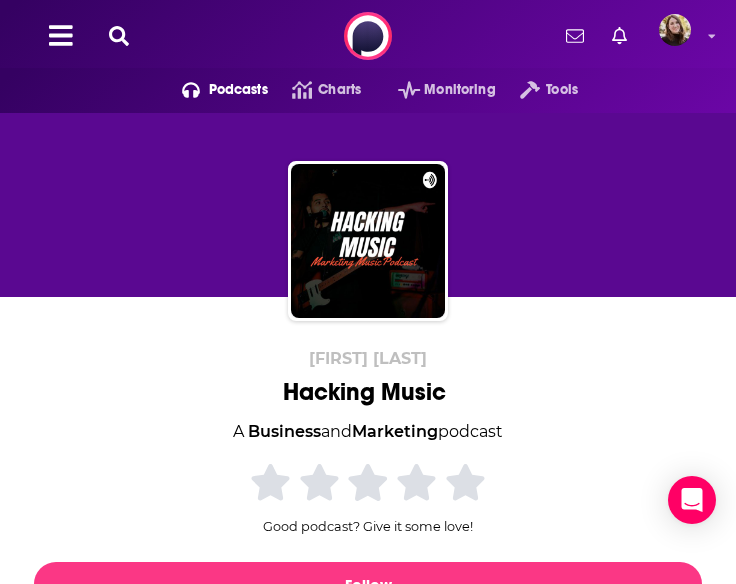 click 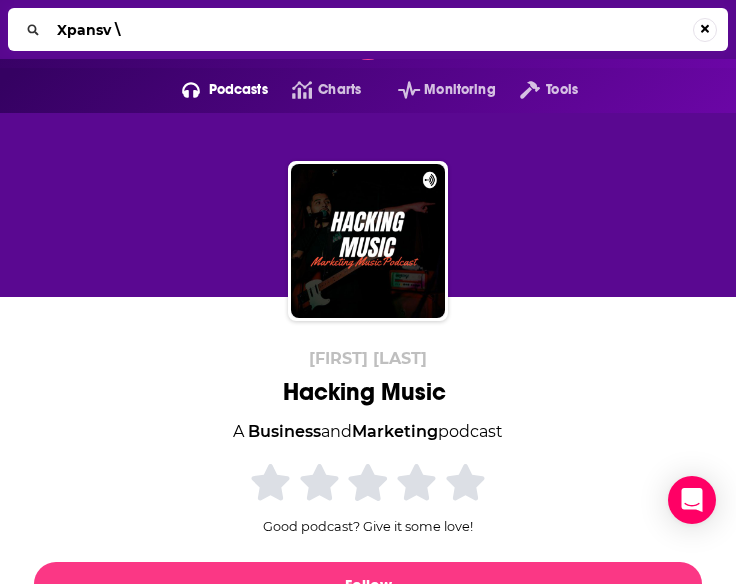 type on "Xpansv" 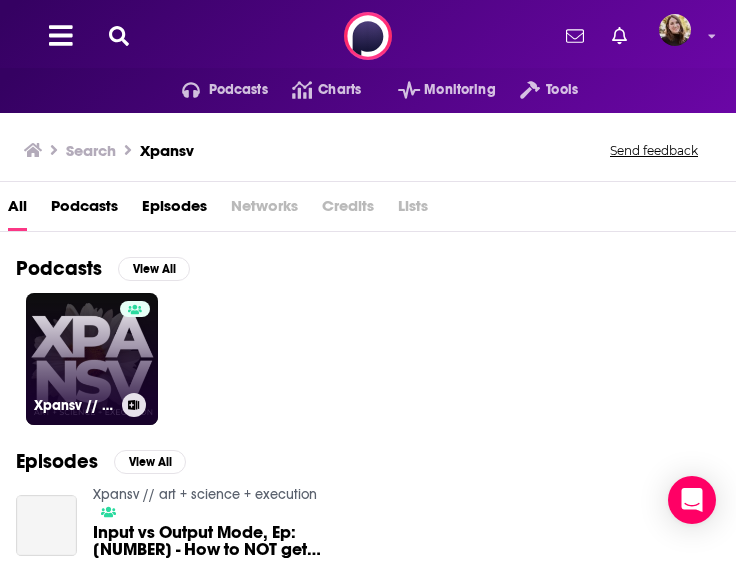 click on "Xpansv // art + science + execution" at bounding box center (92, 359) 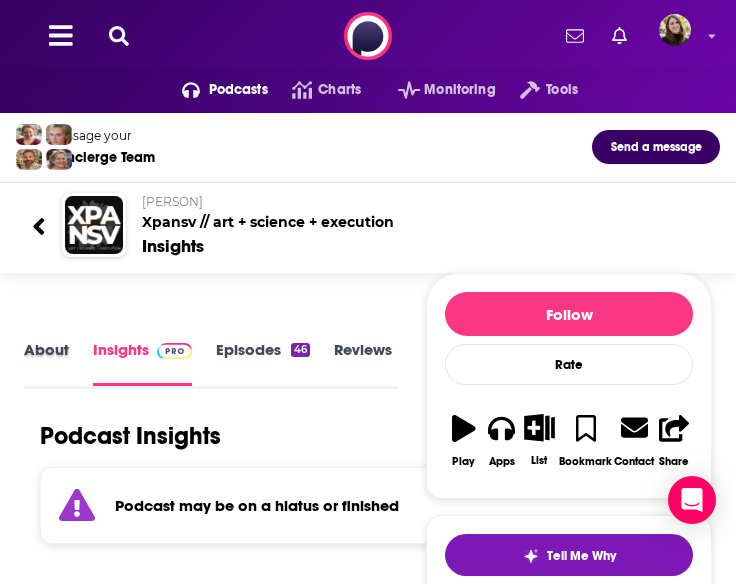 click on "About" at bounding box center (58, 364) 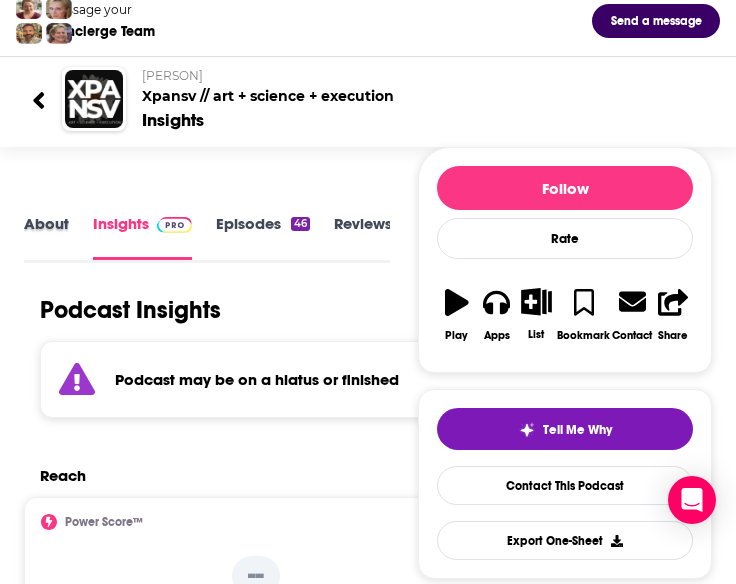 scroll, scrollTop: 48, scrollLeft: 0, axis: vertical 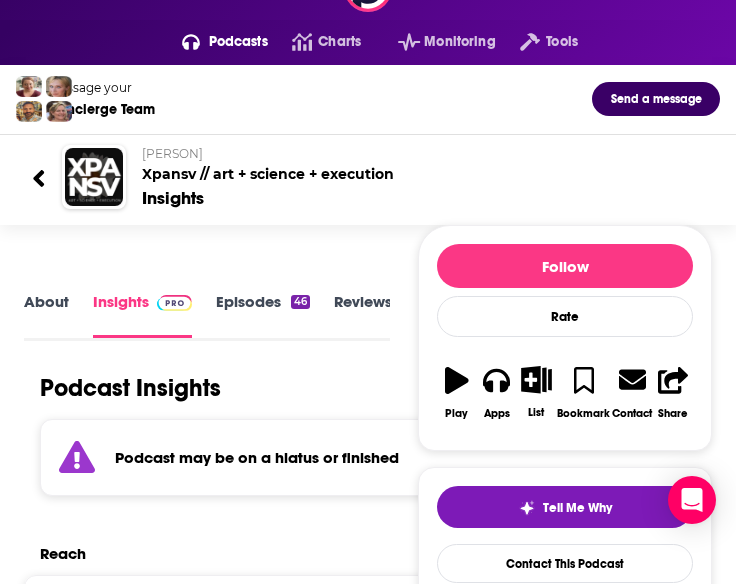 click on "Episodes 46" at bounding box center [263, 314] 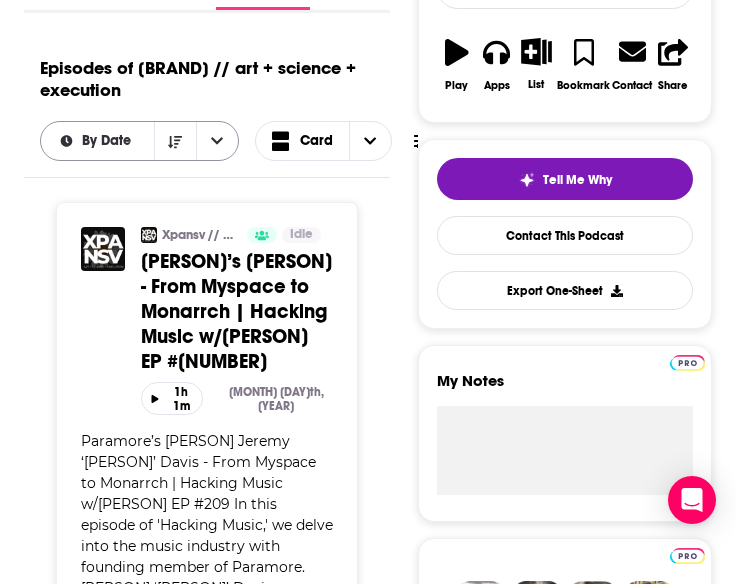 scroll, scrollTop: 0, scrollLeft: 0, axis: both 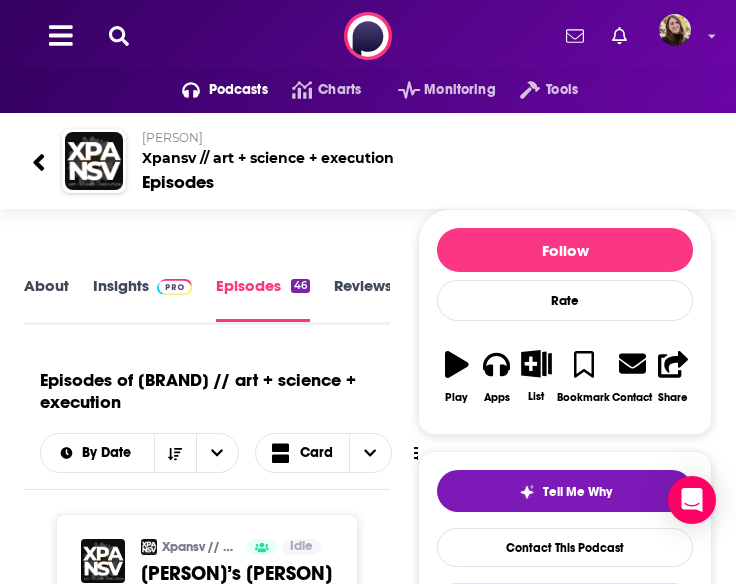 click 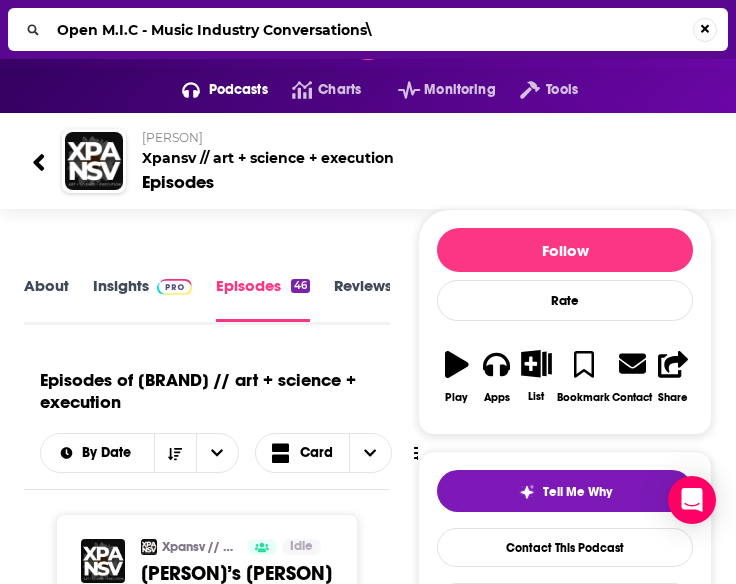 type on "Open M.I.C - Music Industry Conversations" 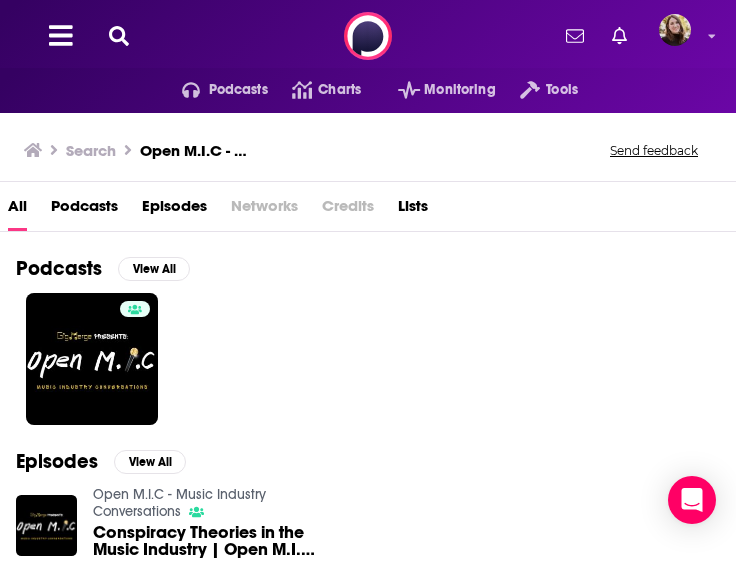 click at bounding box center [376, 359] 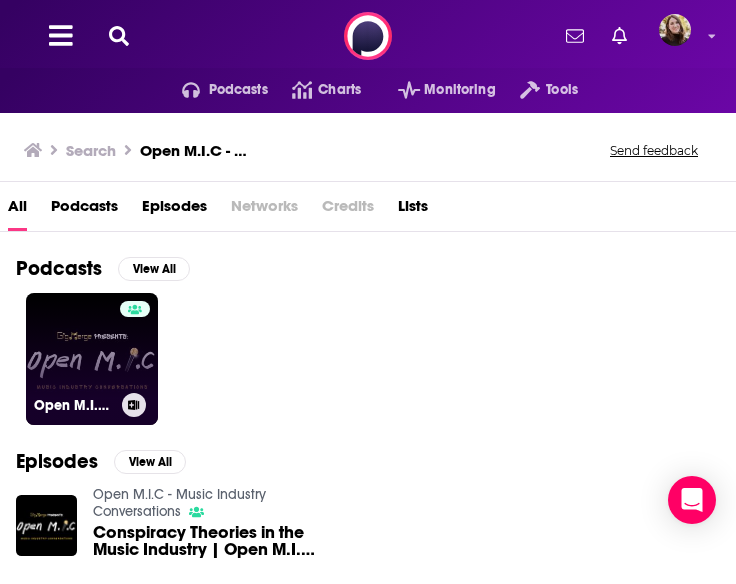 click on "Open M.I.C - Music Industry Conversations" at bounding box center (92, 359) 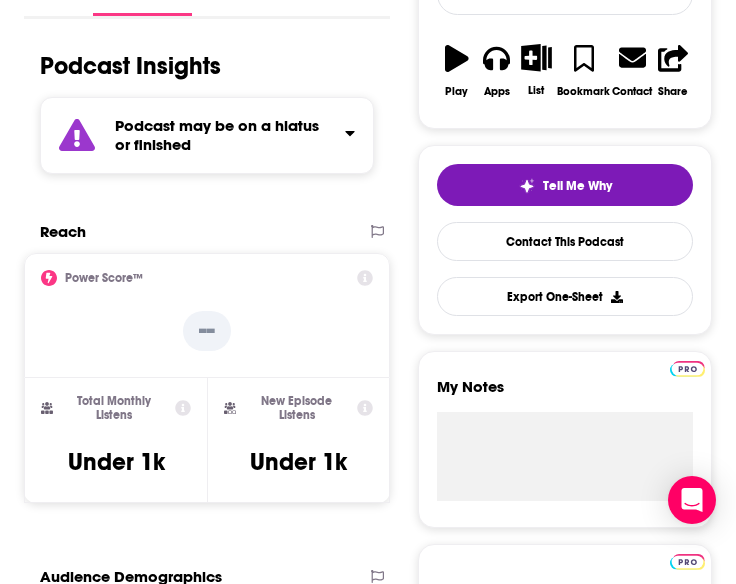 scroll, scrollTop: 89, scrollLeft: 0, axis: vertical 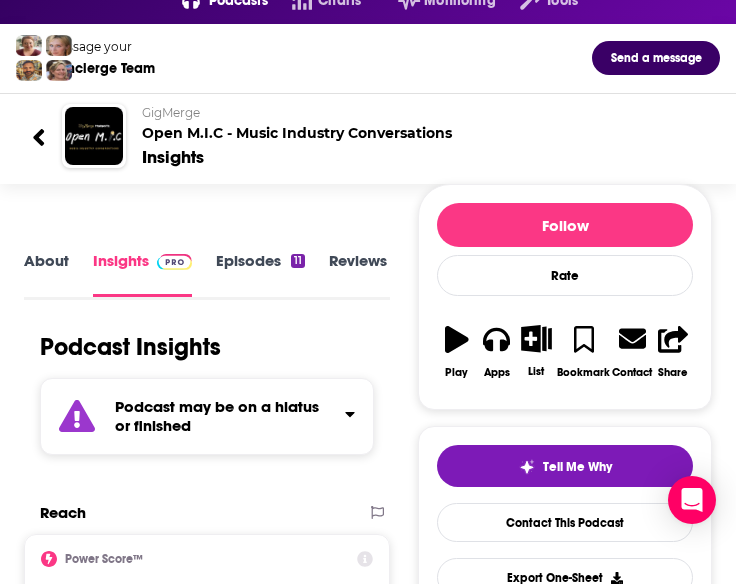 click on "Episodes 11" at bounding box center (260, 273) 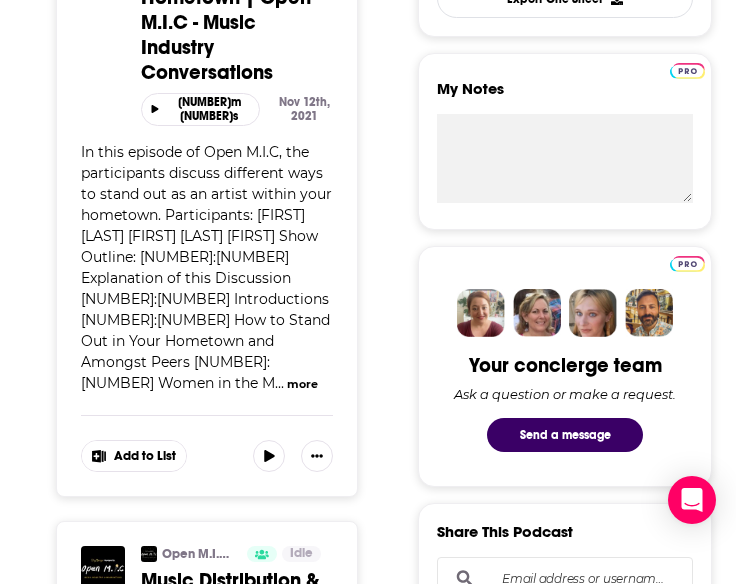 scroll, scrollTop: 0, scrollLeft: 0, axis: both 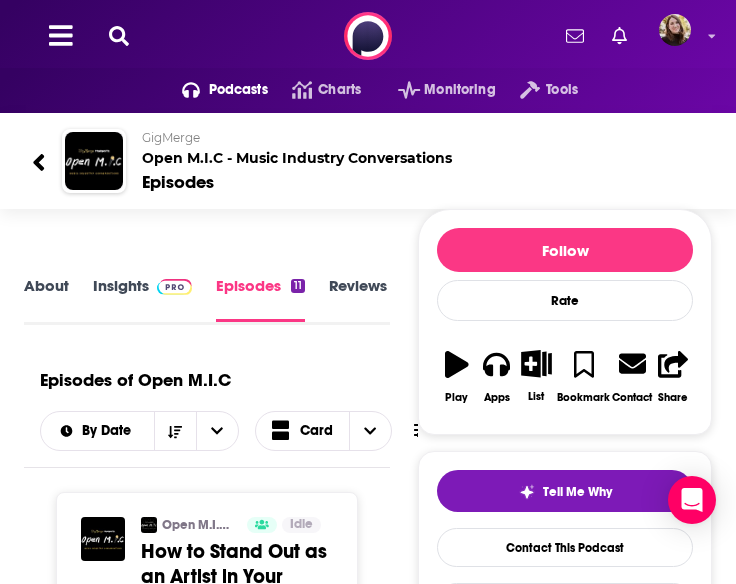 click on "Podcasts Charts Monitoring Tools For Business For Podcasters More" at bounding box center (368, 36) 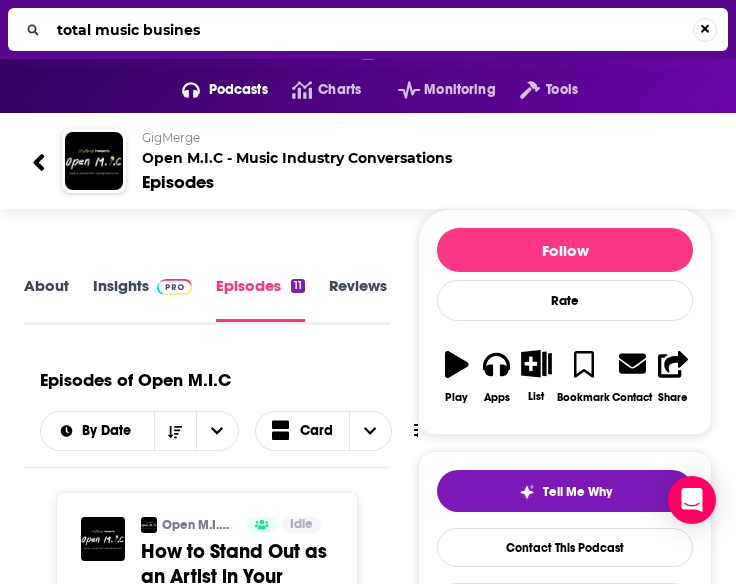 type on "total music business" 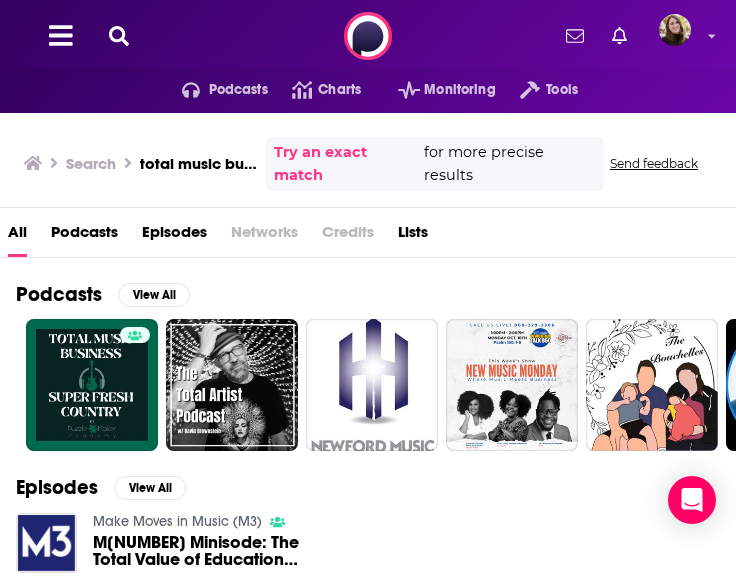 click on "Podcasts Charts Monitoring Tools For Business For Podcasters More" at bounding box center [368, 36] 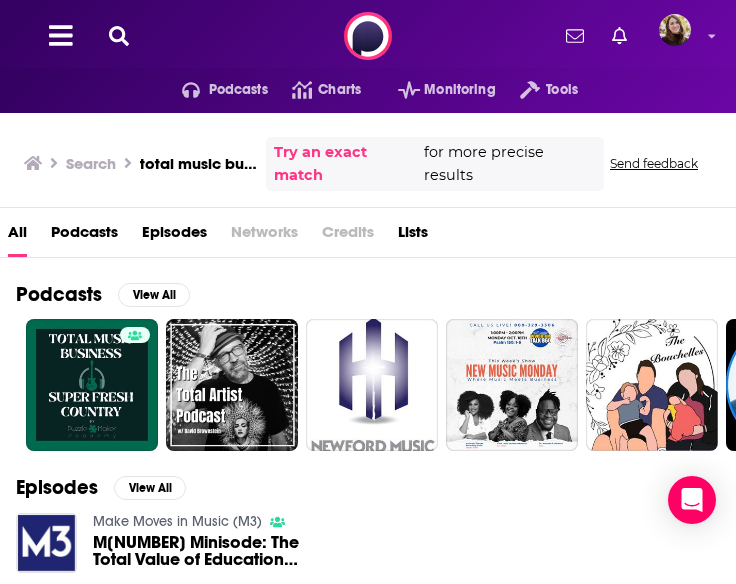 click on "Try an exact match" at bounding box center (346, 164) 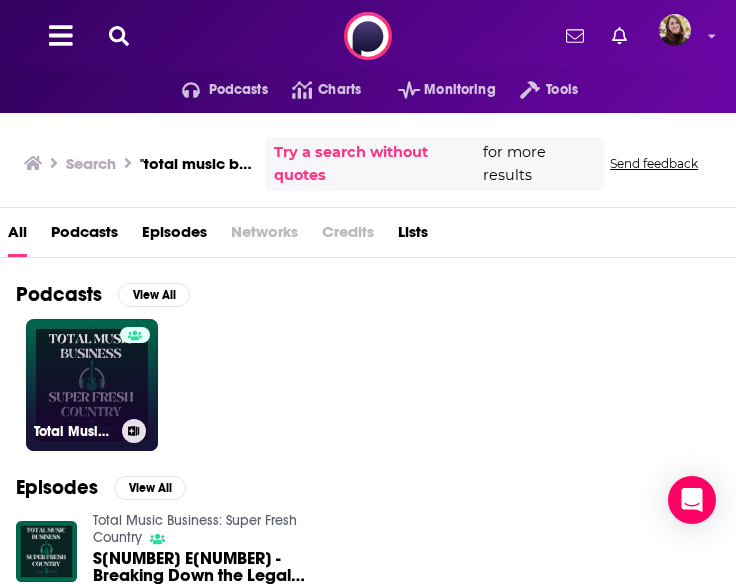 click on "Total Music Business: Super Fresh Country" at bounding box center [92, 385] 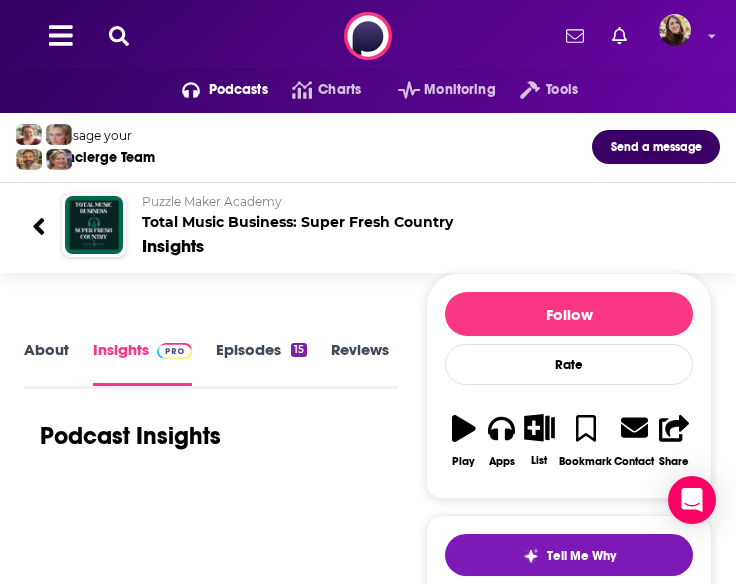 click on "About" at bounding box center (46, 362) 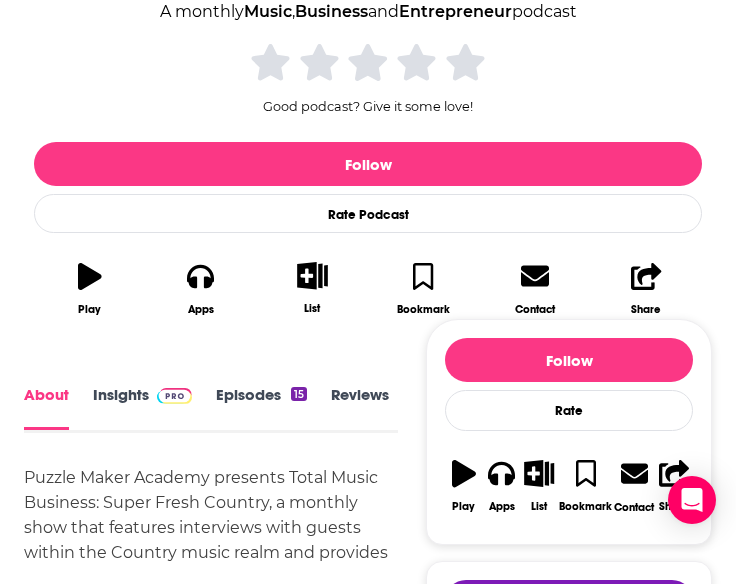 scroll, scrollTop: 432, scrollLeft: 0, axis: vertical 